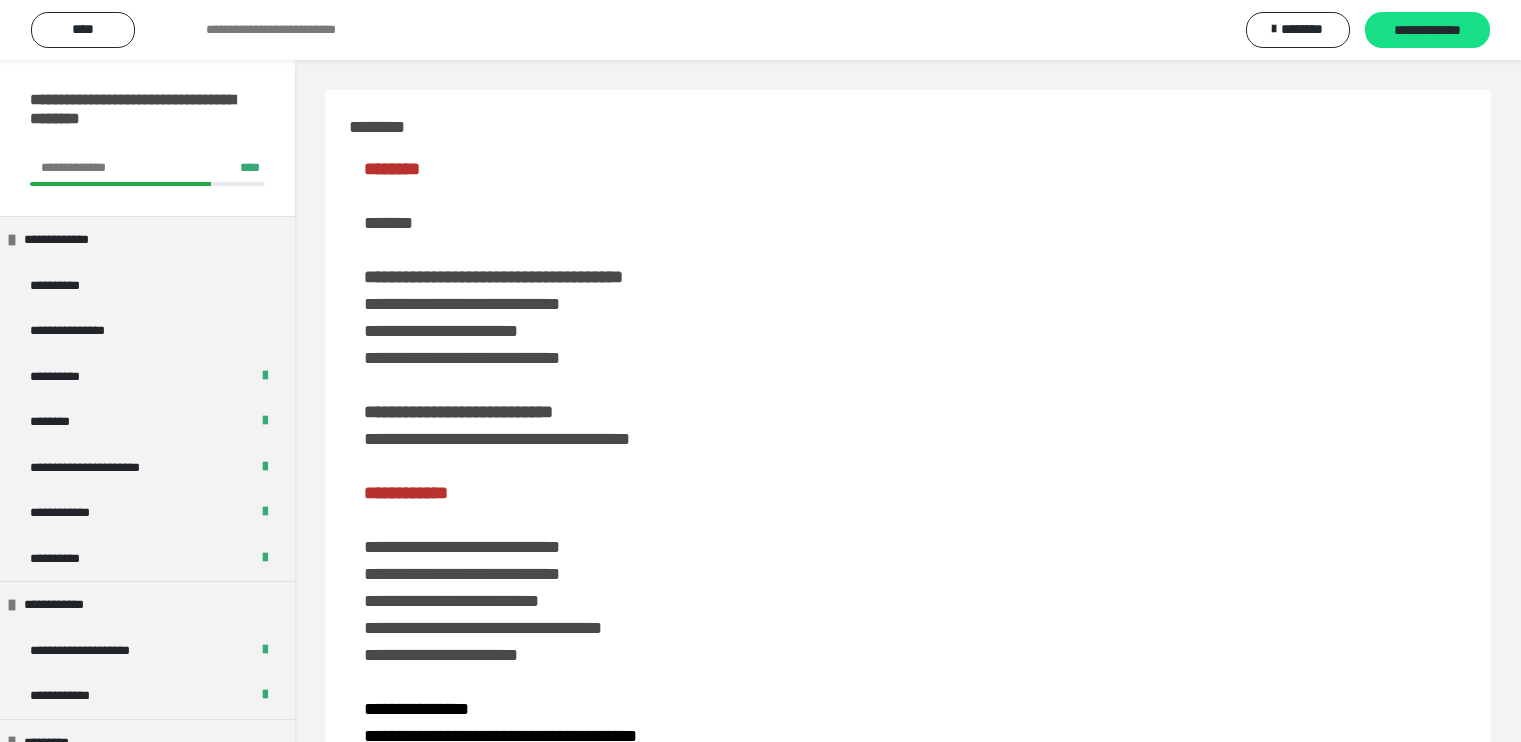 scroll, scrollTop: 3328, scrollLeft: 0, axis: vertical 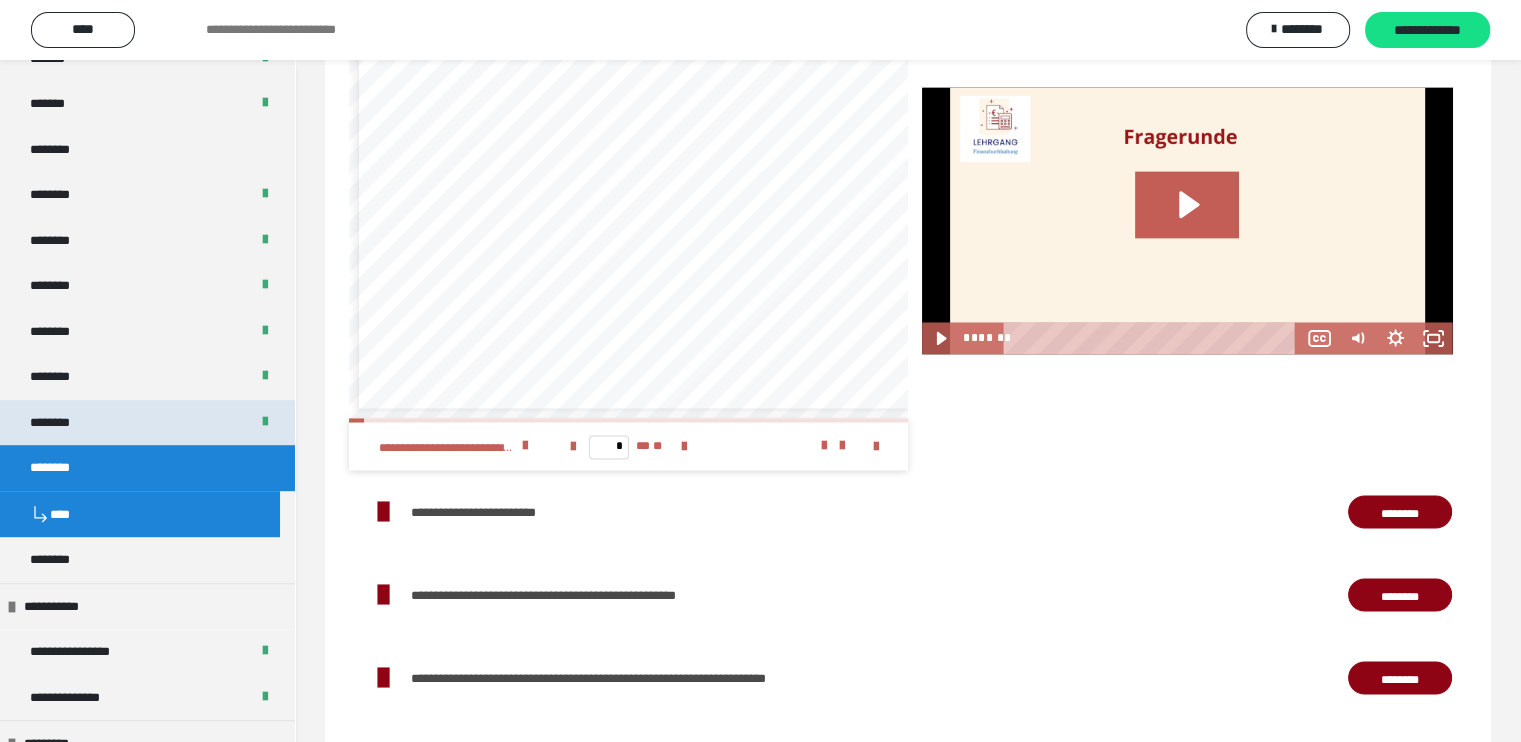 click on "********" at bounding box center [147, 423] 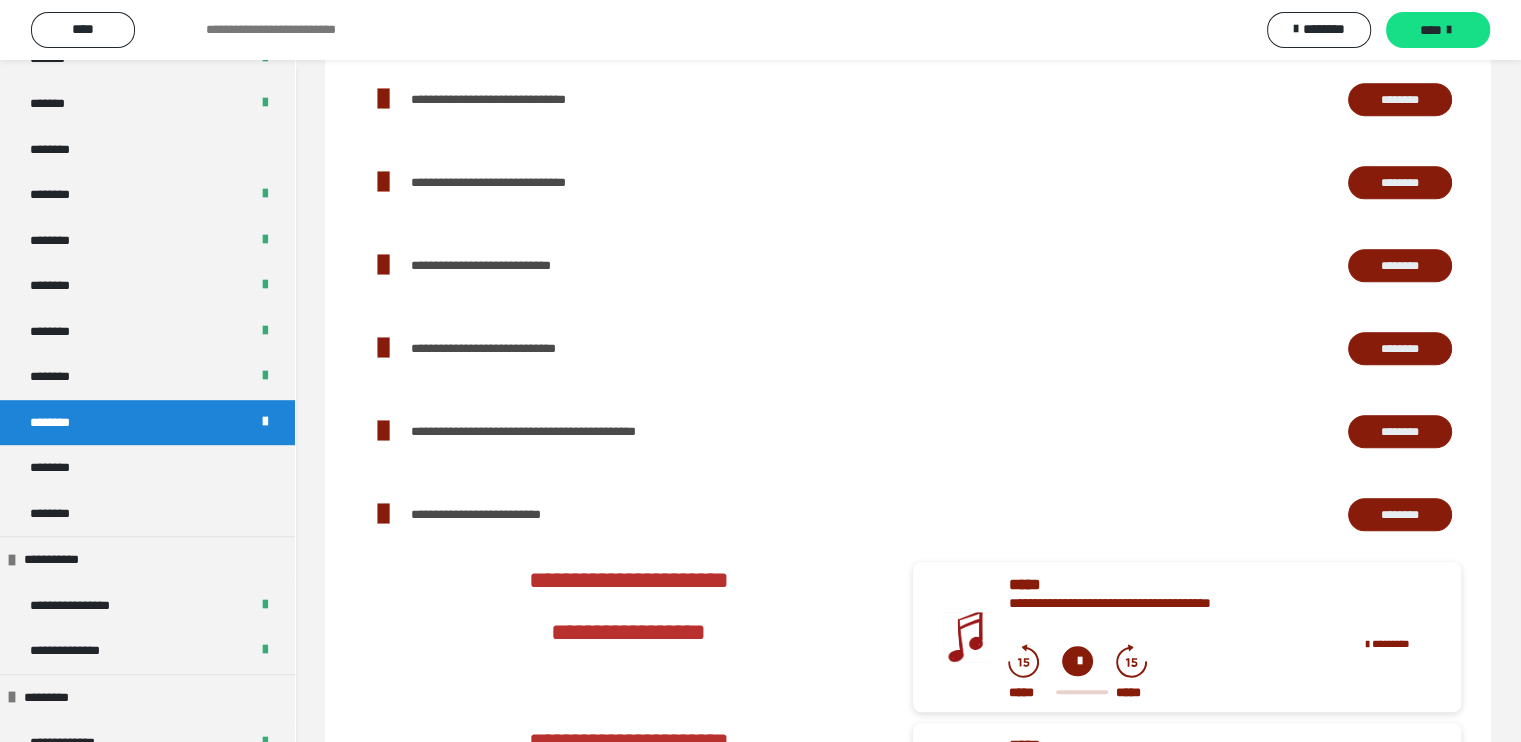 scroll, scrollTop: 1400, scrollLeft: 0, axis: vertical 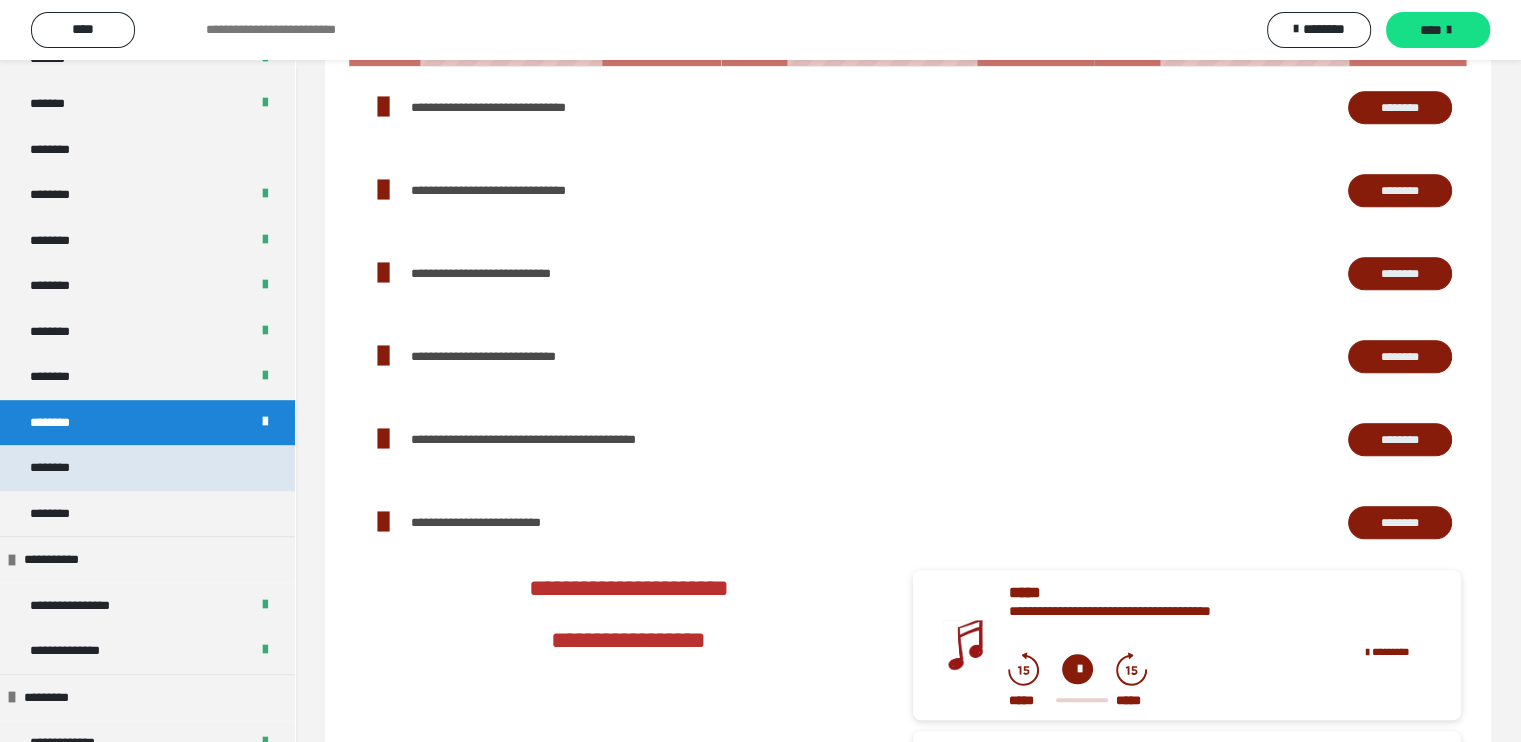 click on "********" at bounding box center (147, 468) 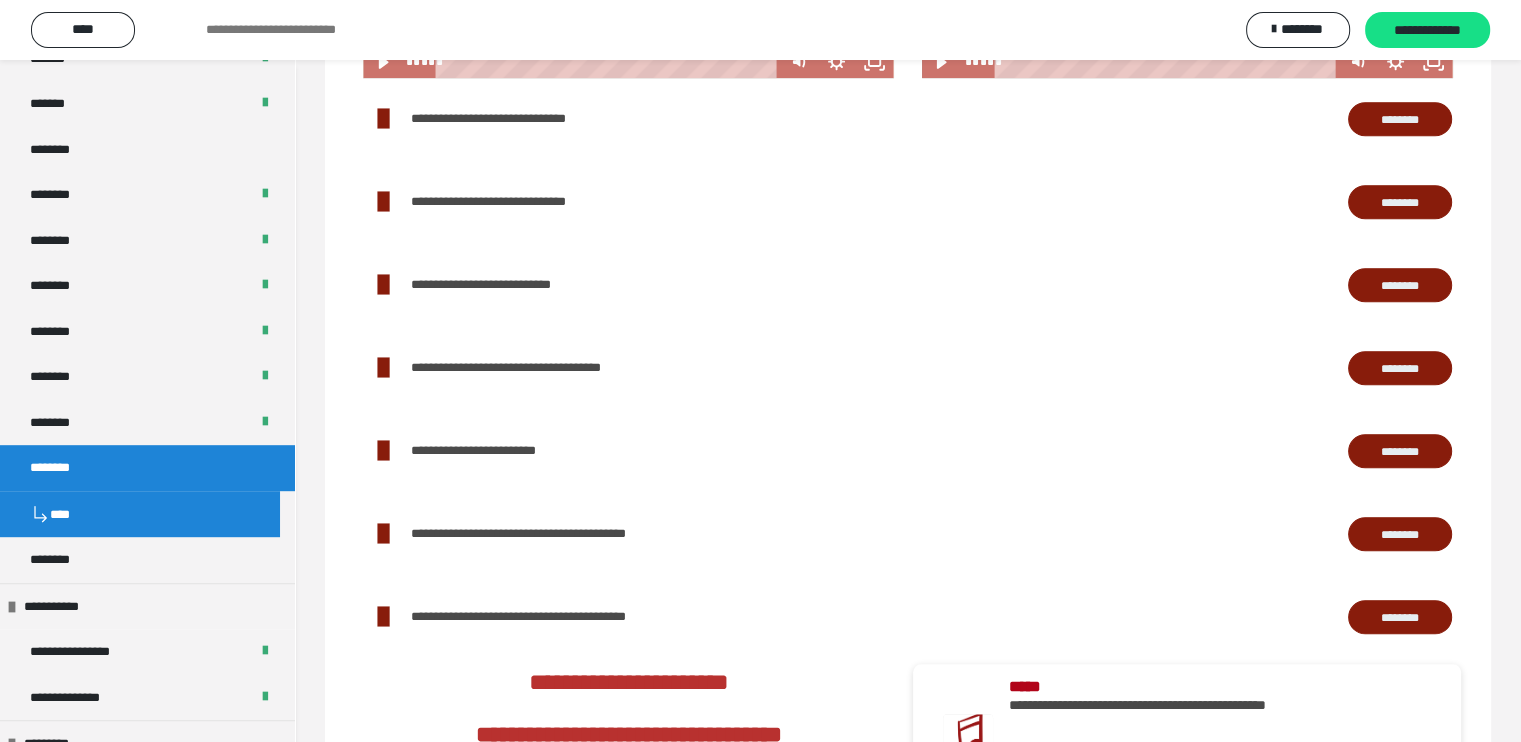 scroll, scrollTop: 1784, scrollLeft: 0, axis: vertical 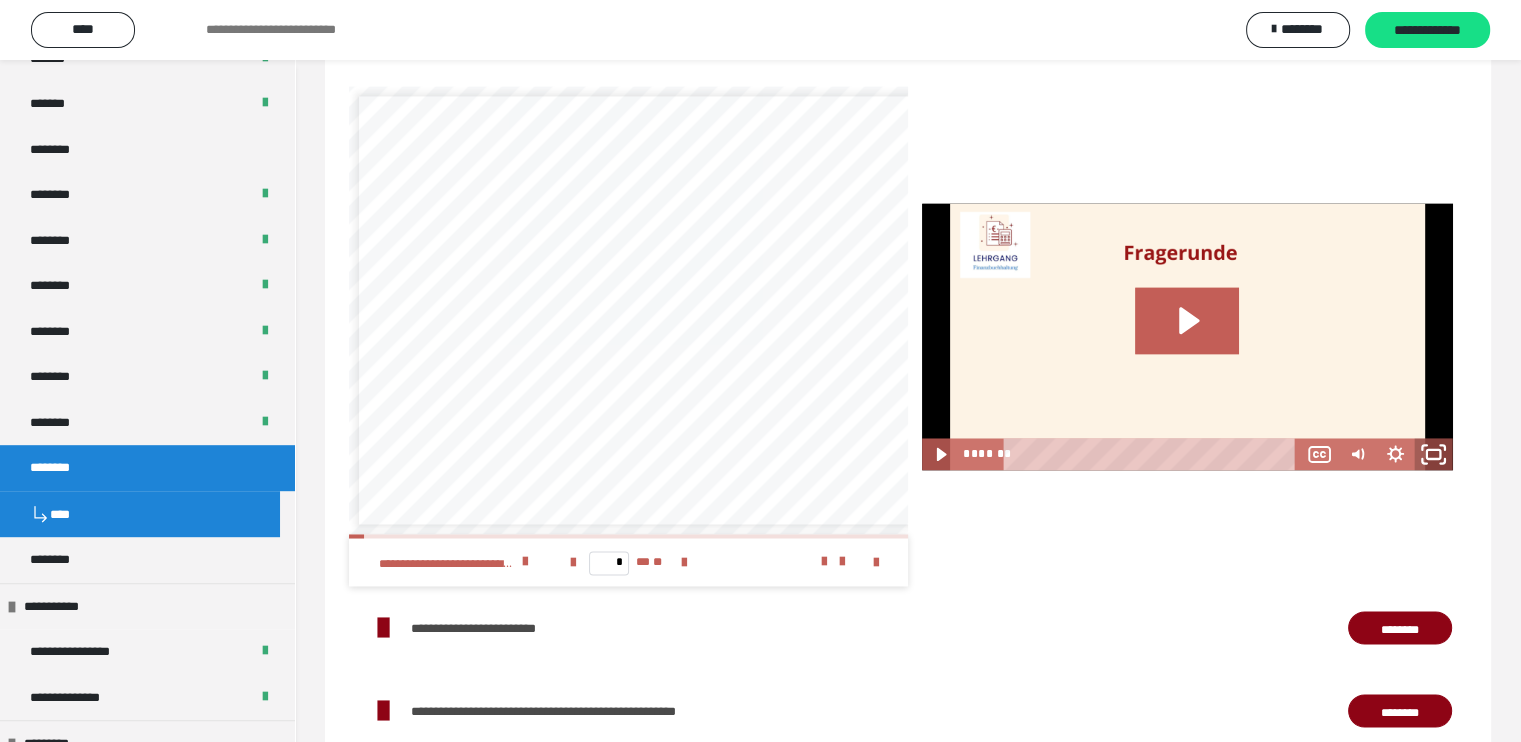click 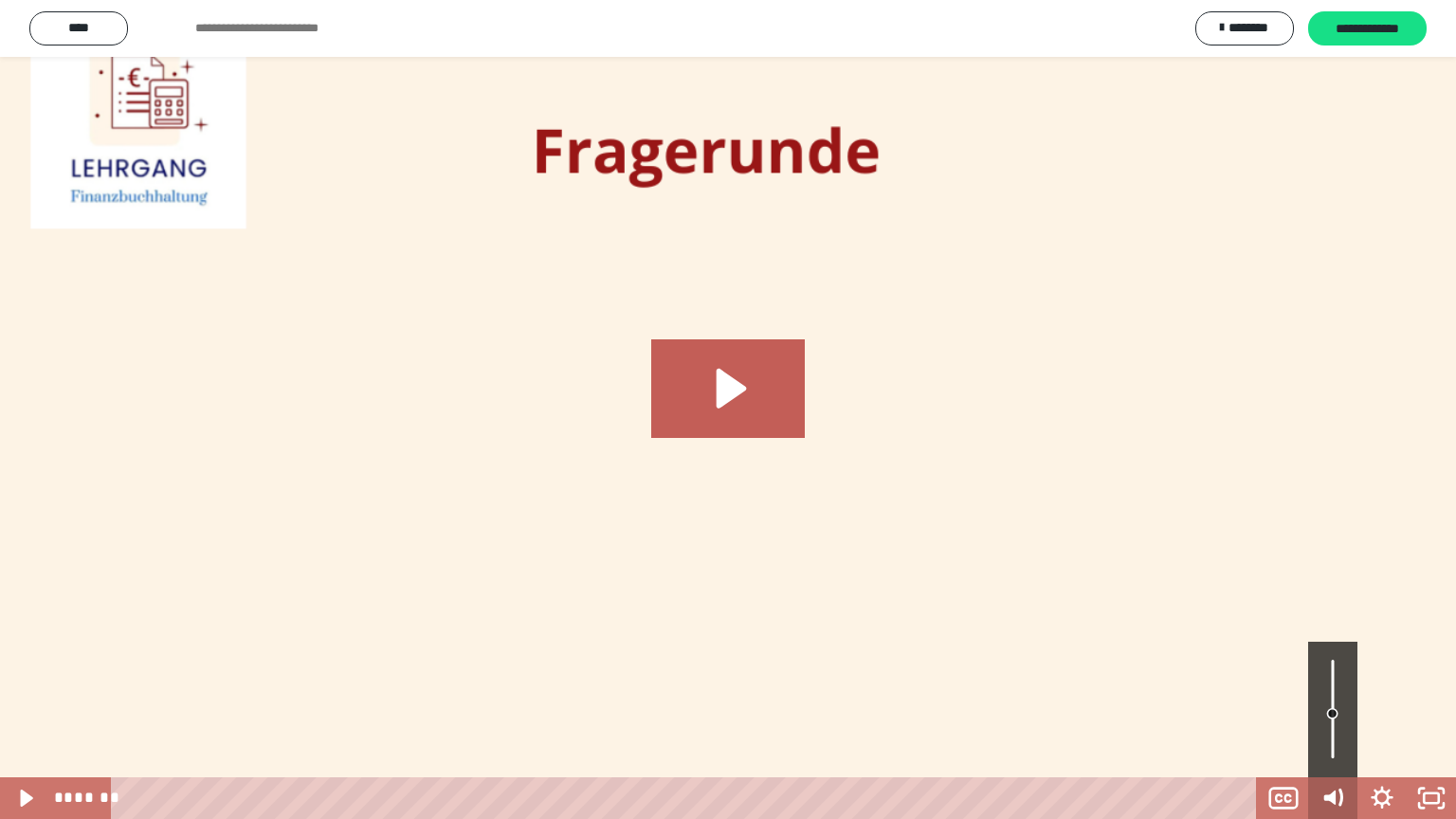 click 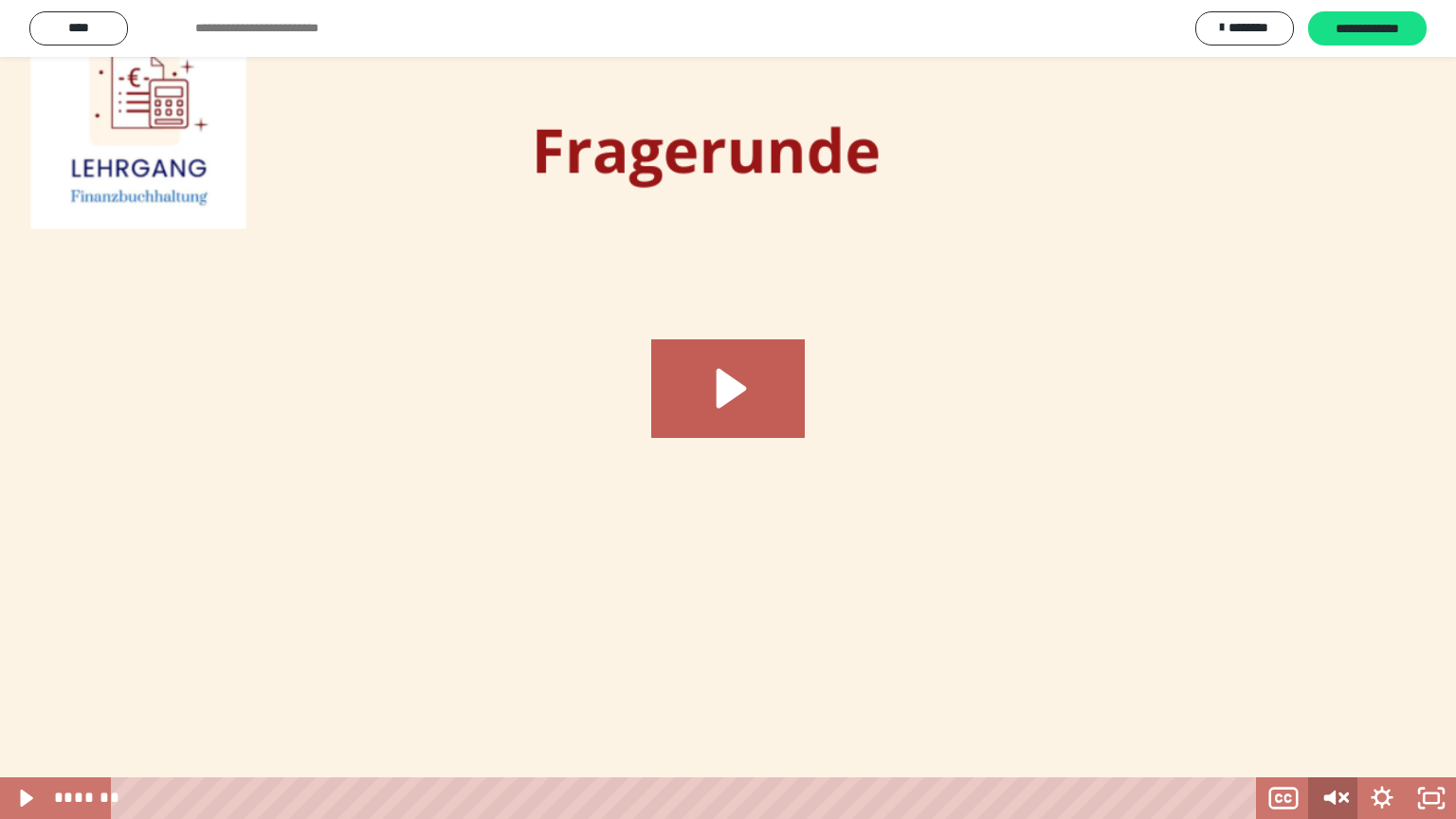 click 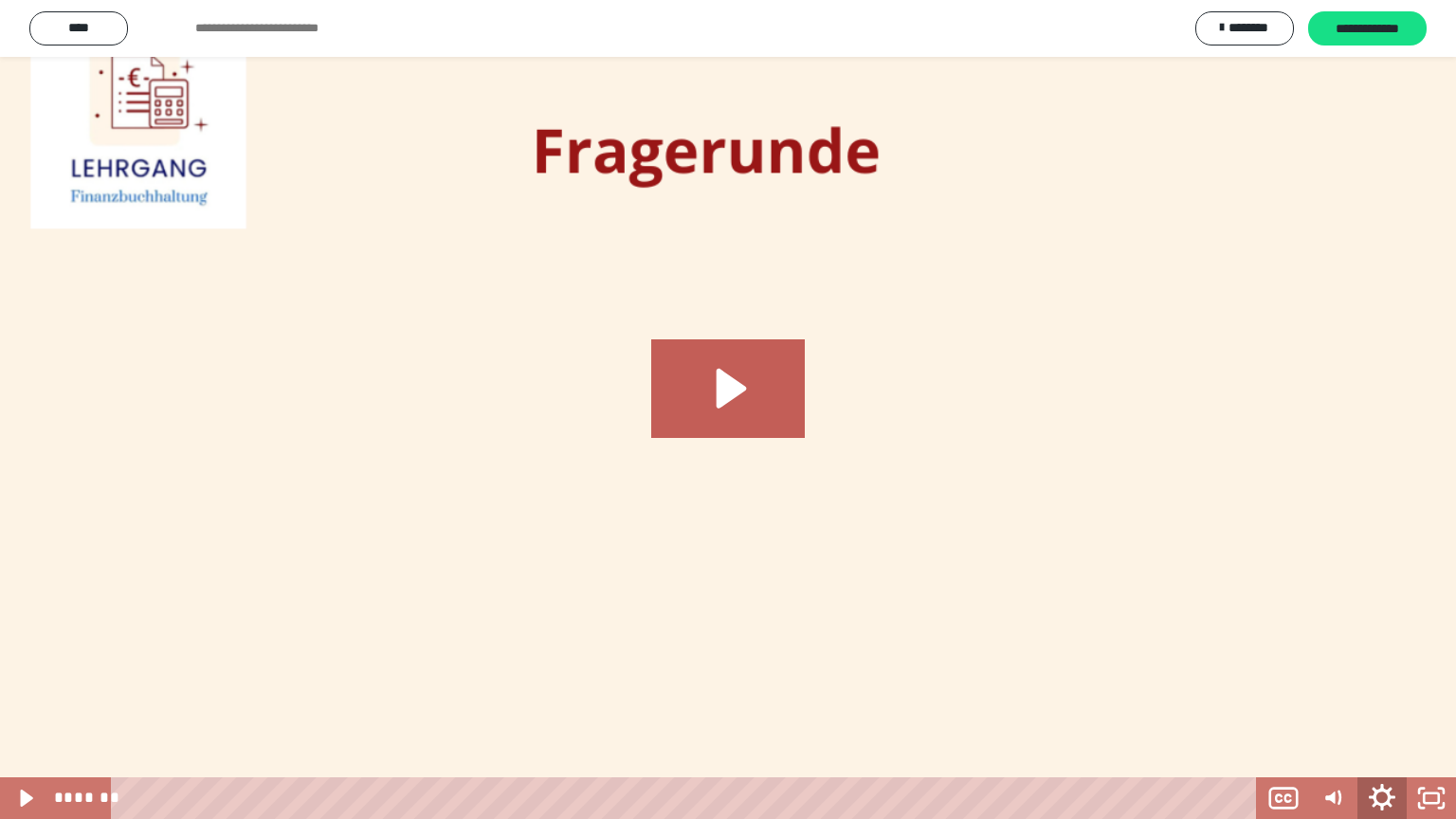 click 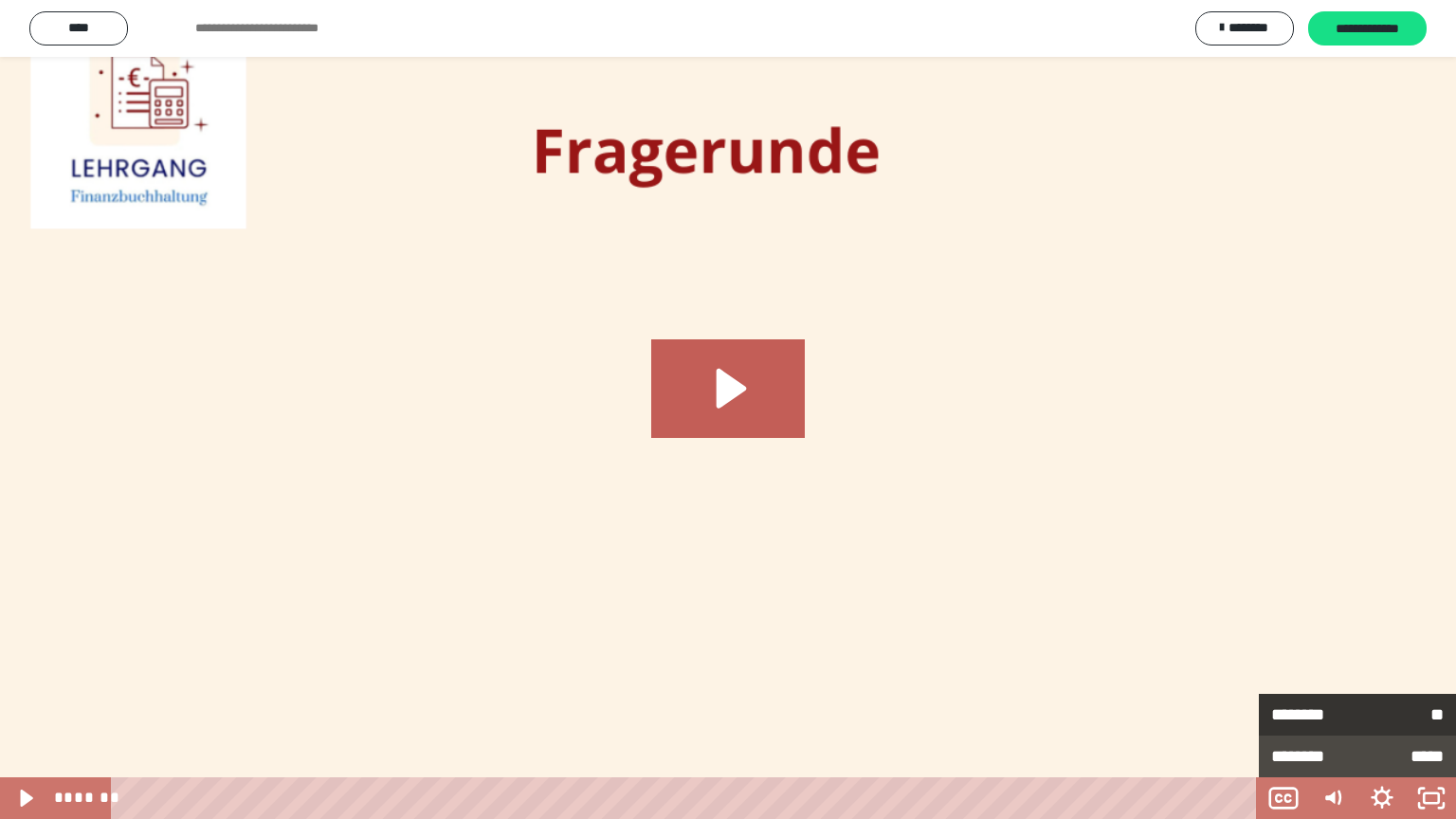 click on "**" at bounding box center (1400, 715) 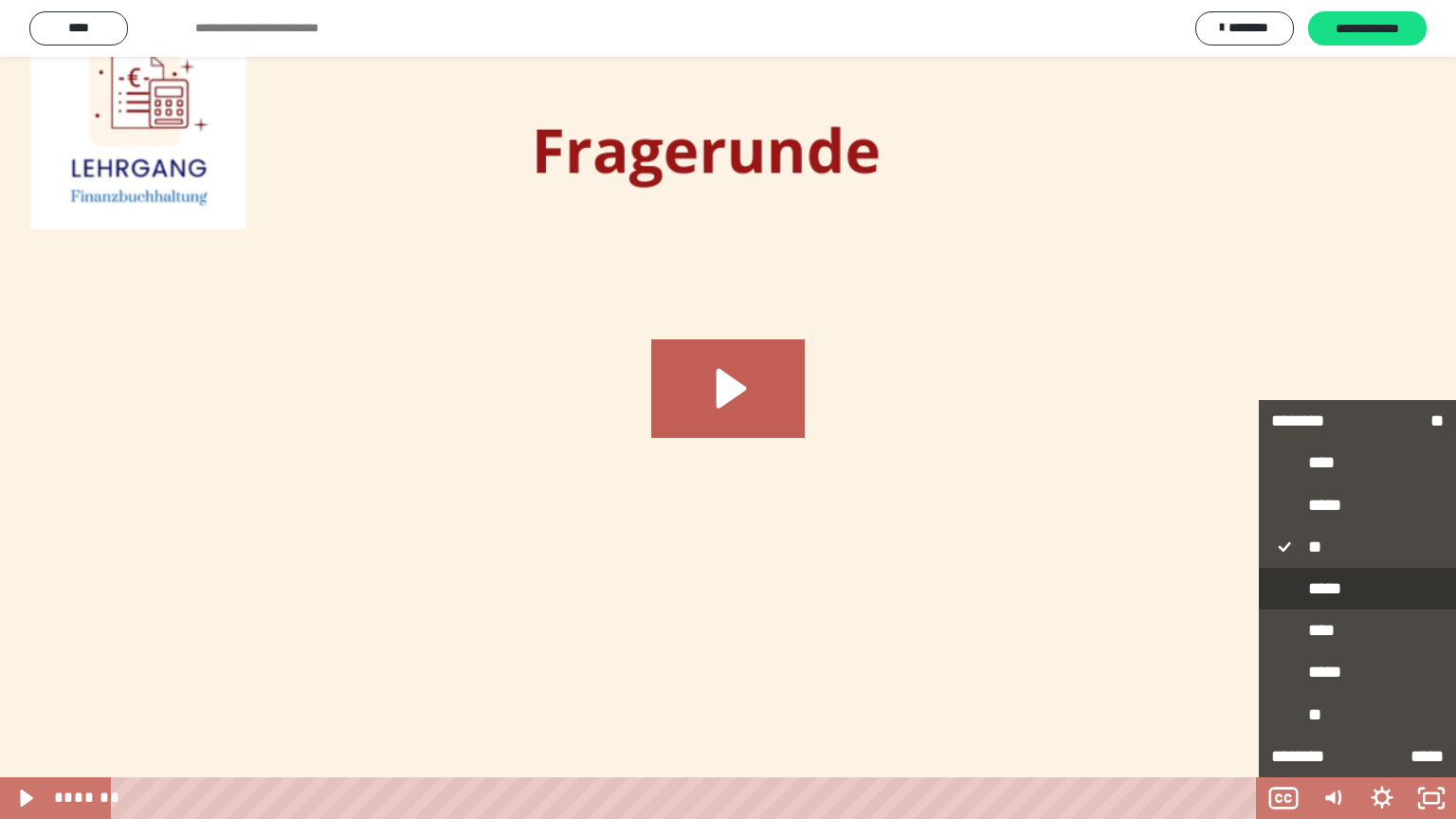 click on "*****" at bounding box center [1357, 590] 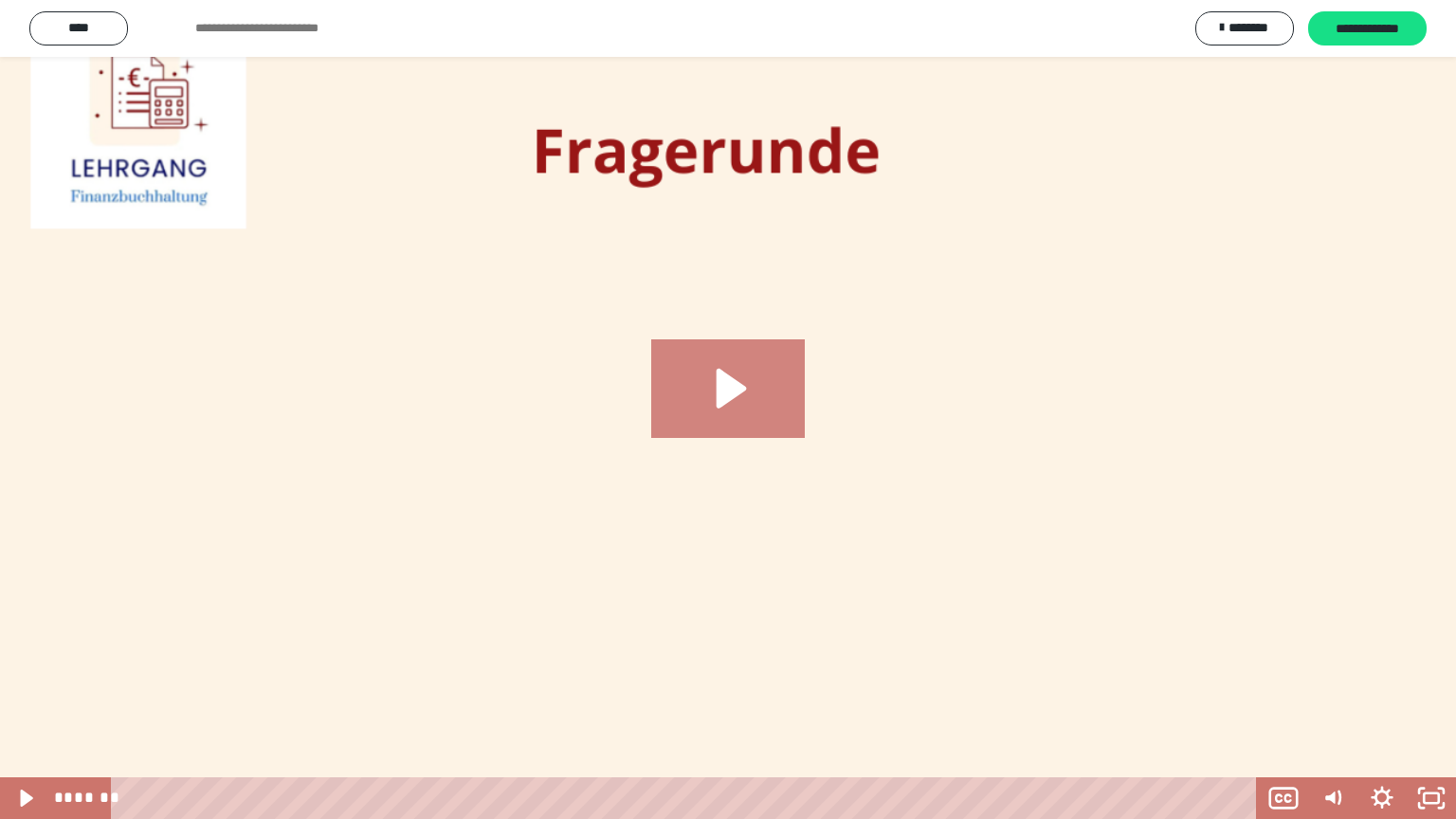 click 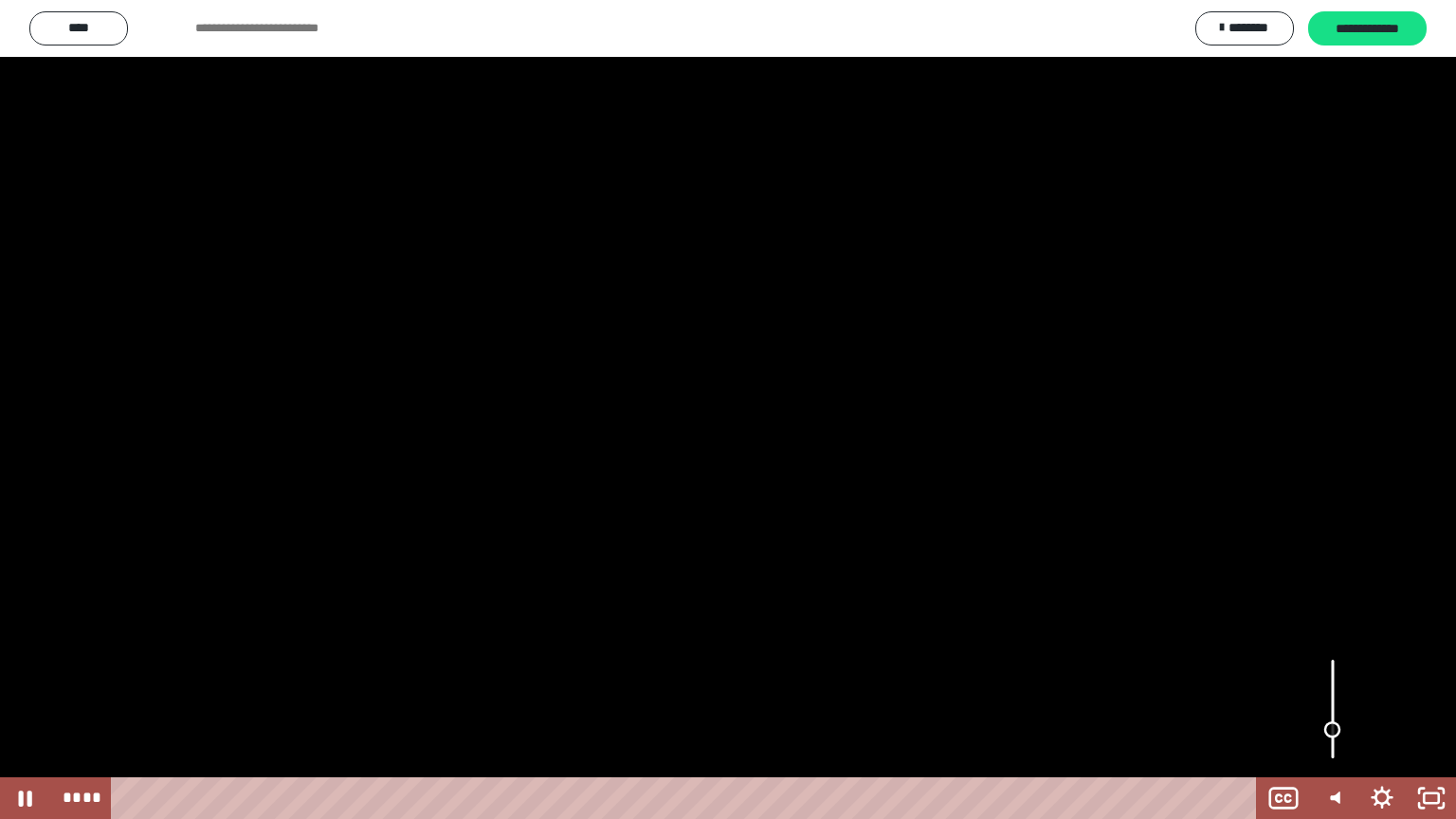 click at bounding box center (1333, 709) 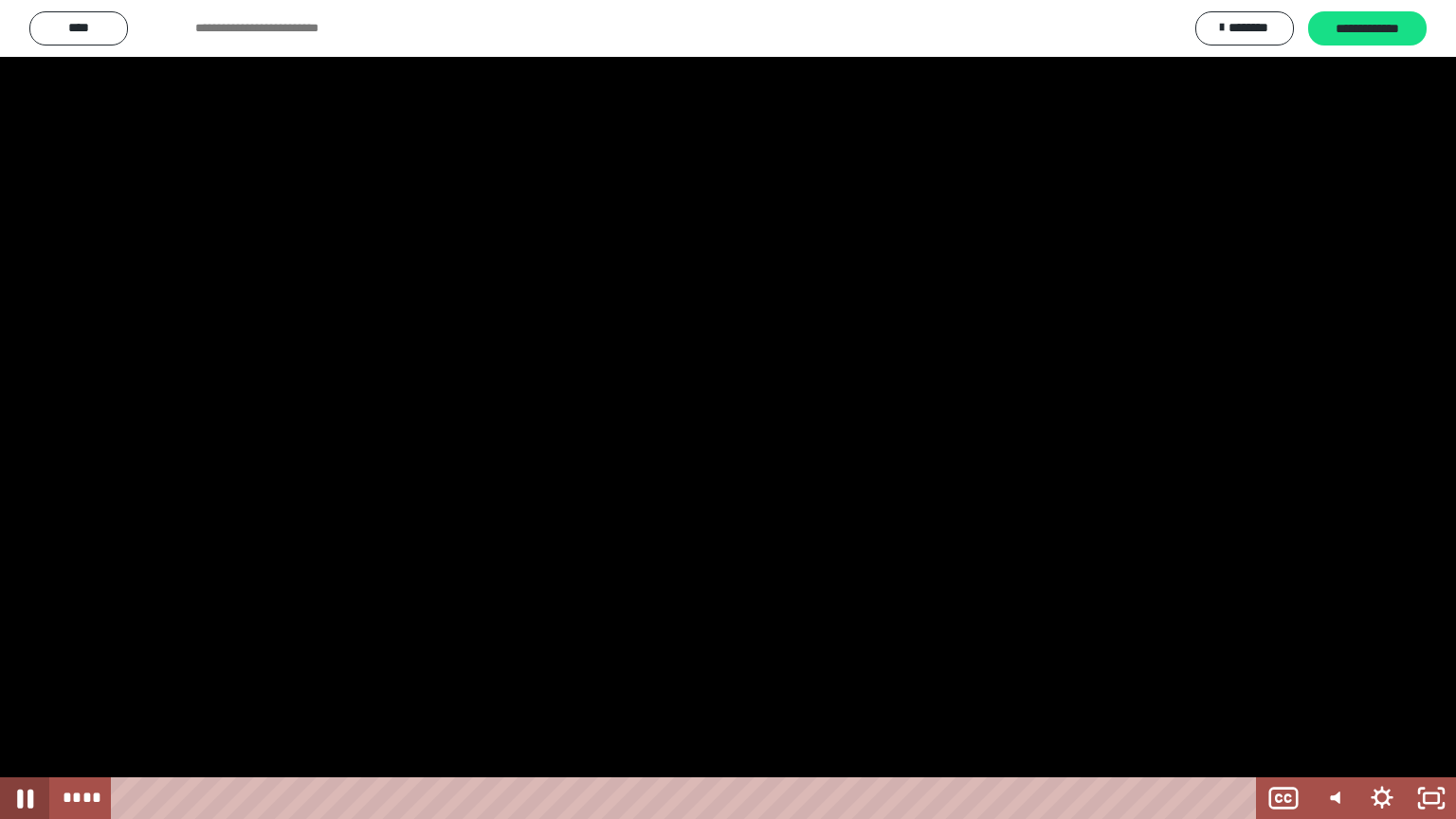 click 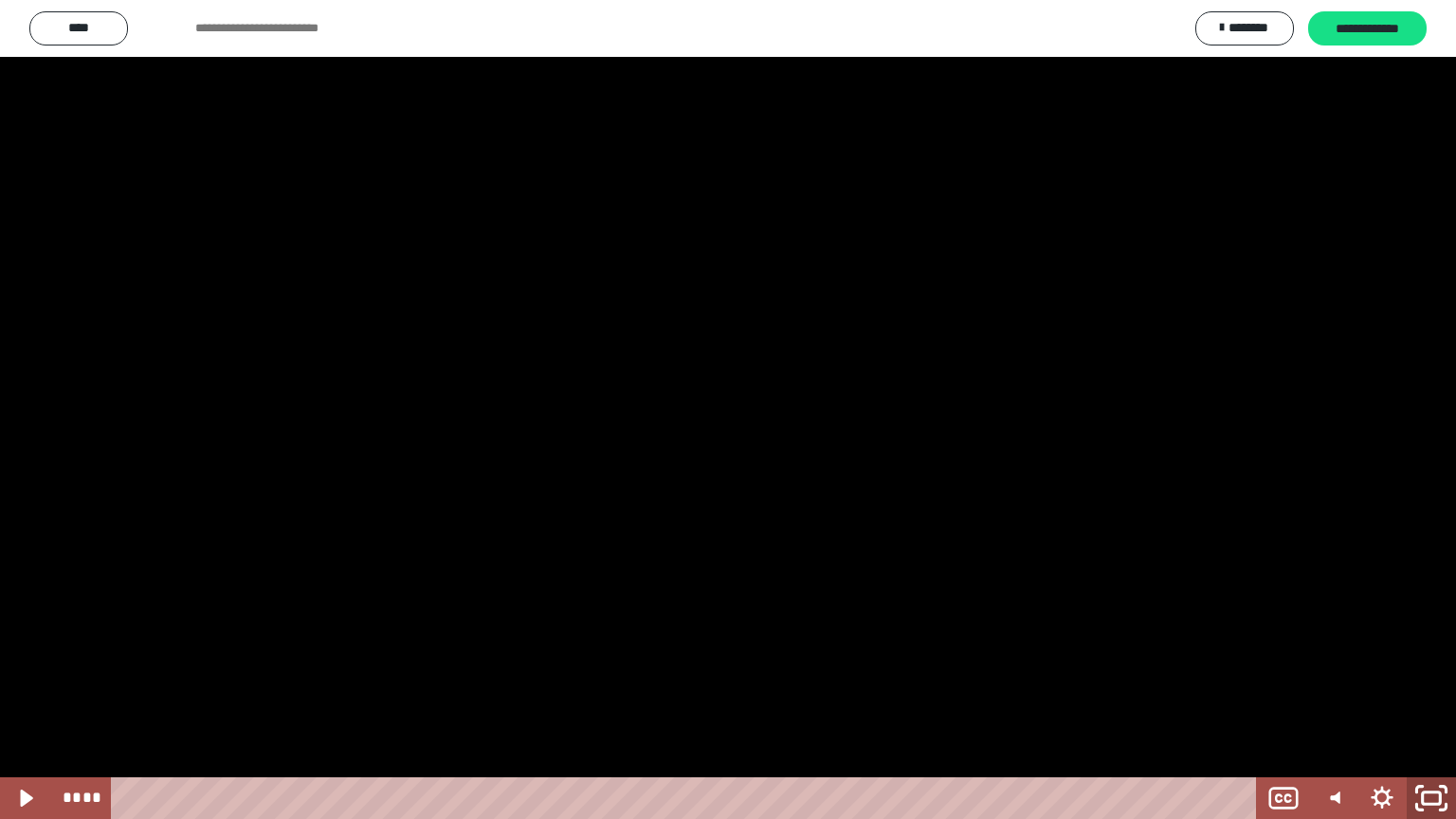 click 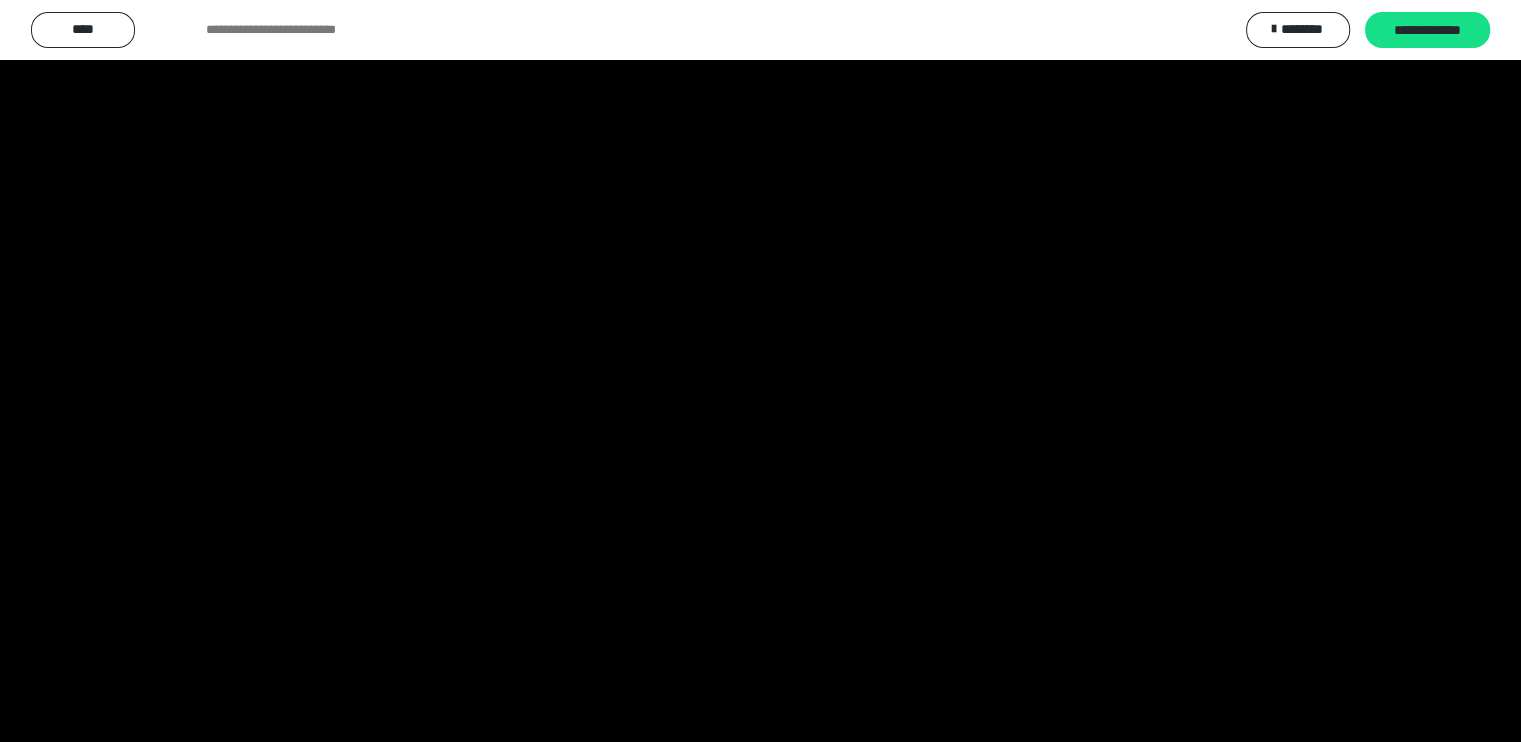 scroll, scrollTop: 3280, scrollLeft: 0, axis: vertical 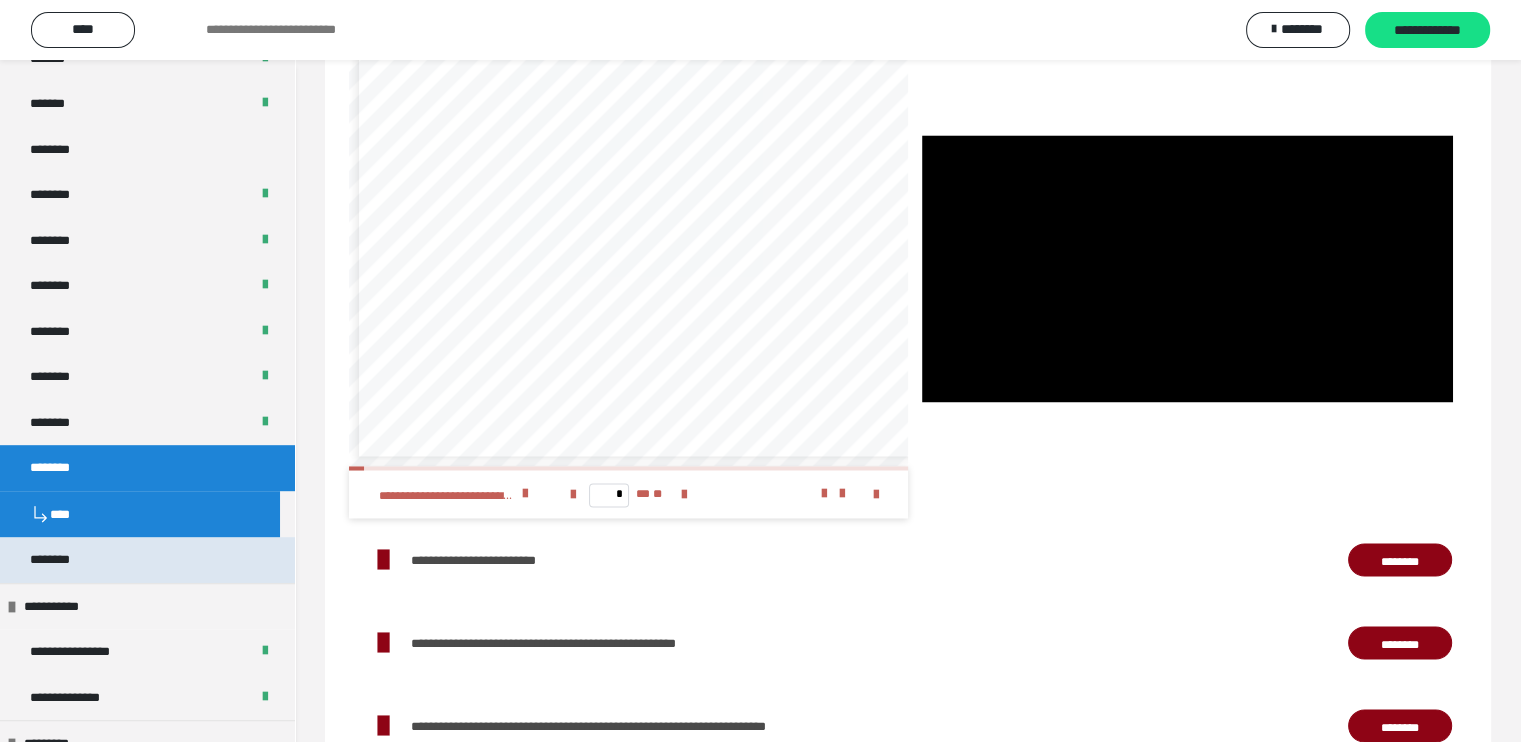click on "********" at bounding box center (61, 560) 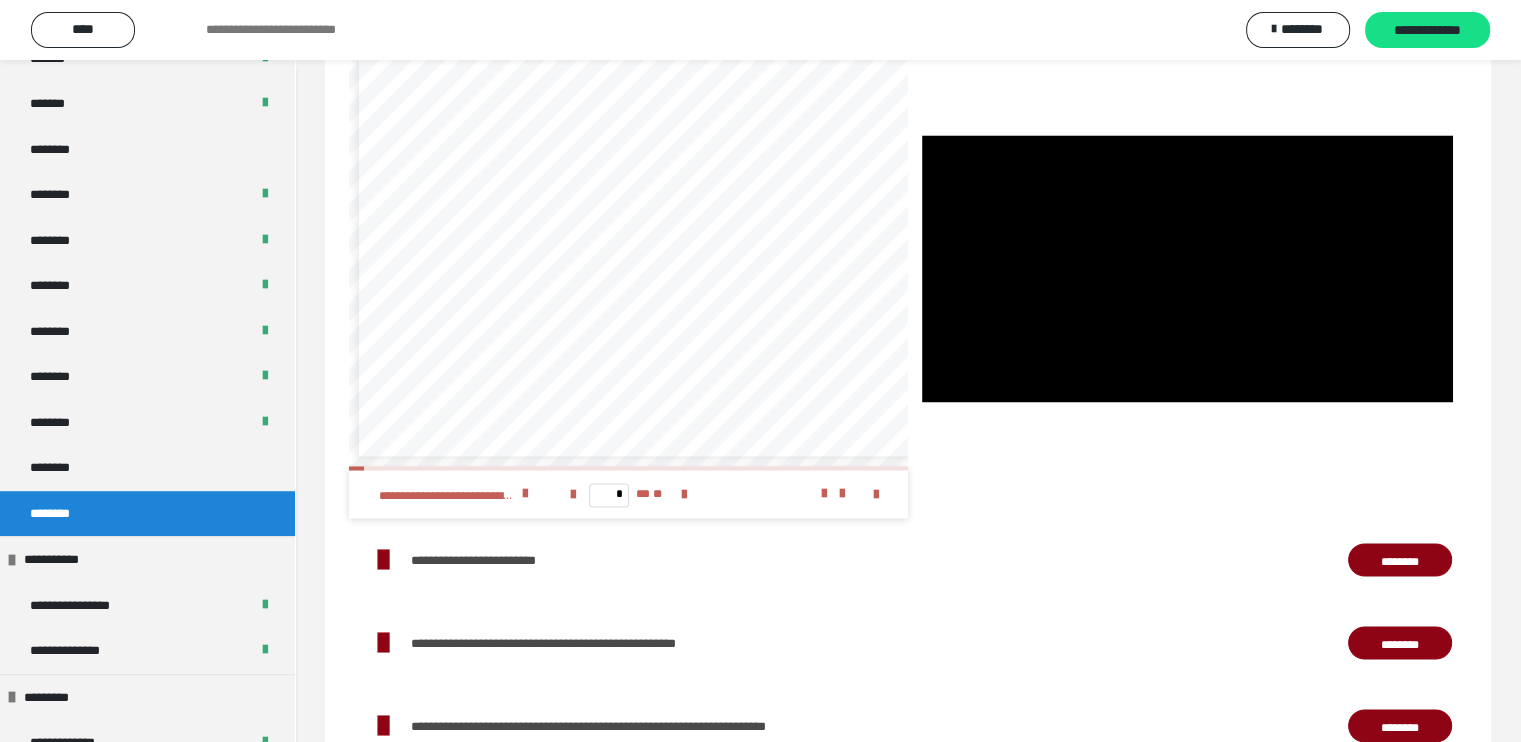click on "**********" at bounding box center (67, 560) 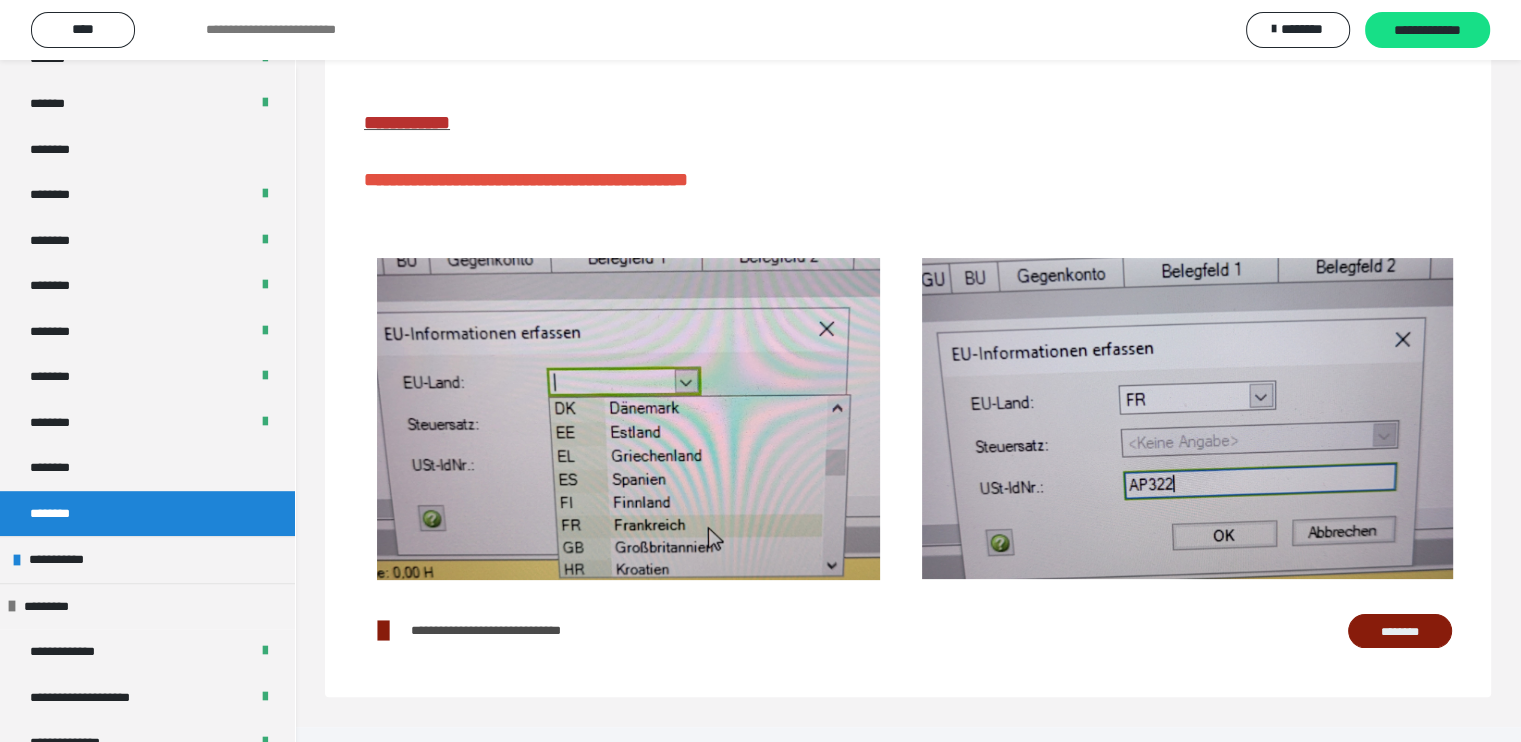 scroll, scrollTop: 299, scrollLeft: 0, axis: vertical 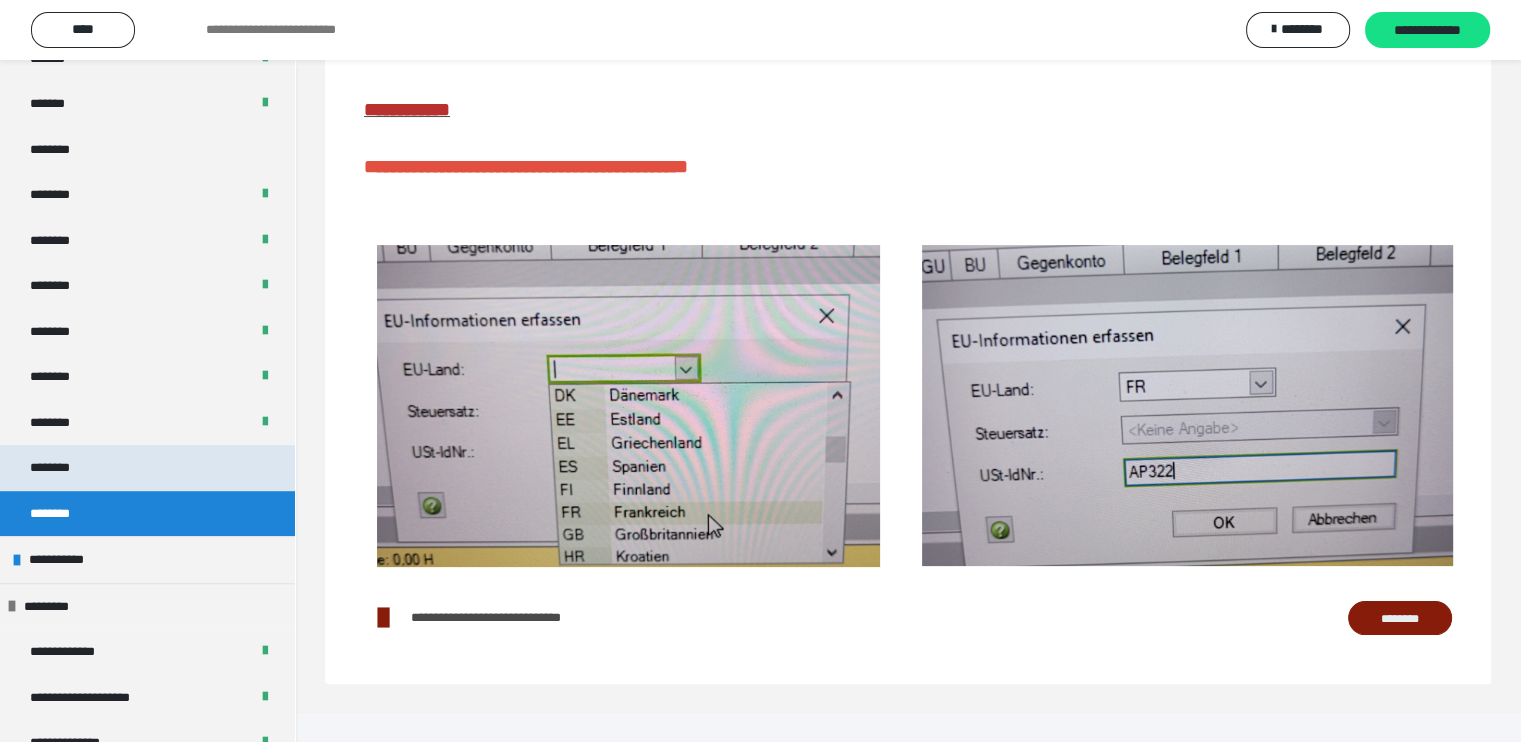 click on "********" at bounding box center [147, 468] 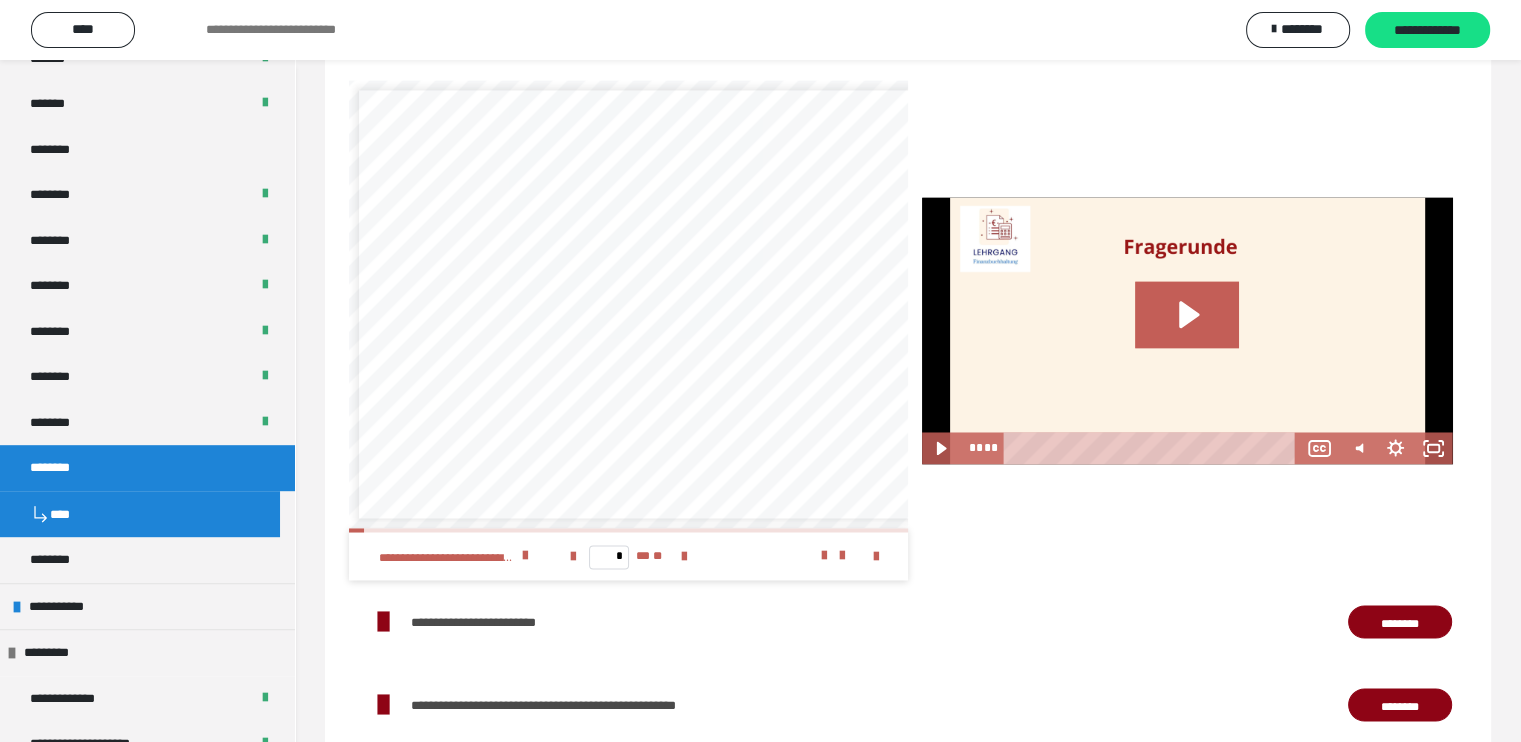 scroll, scrollTop: 3219, scrollLeft: 0, axis: vertical 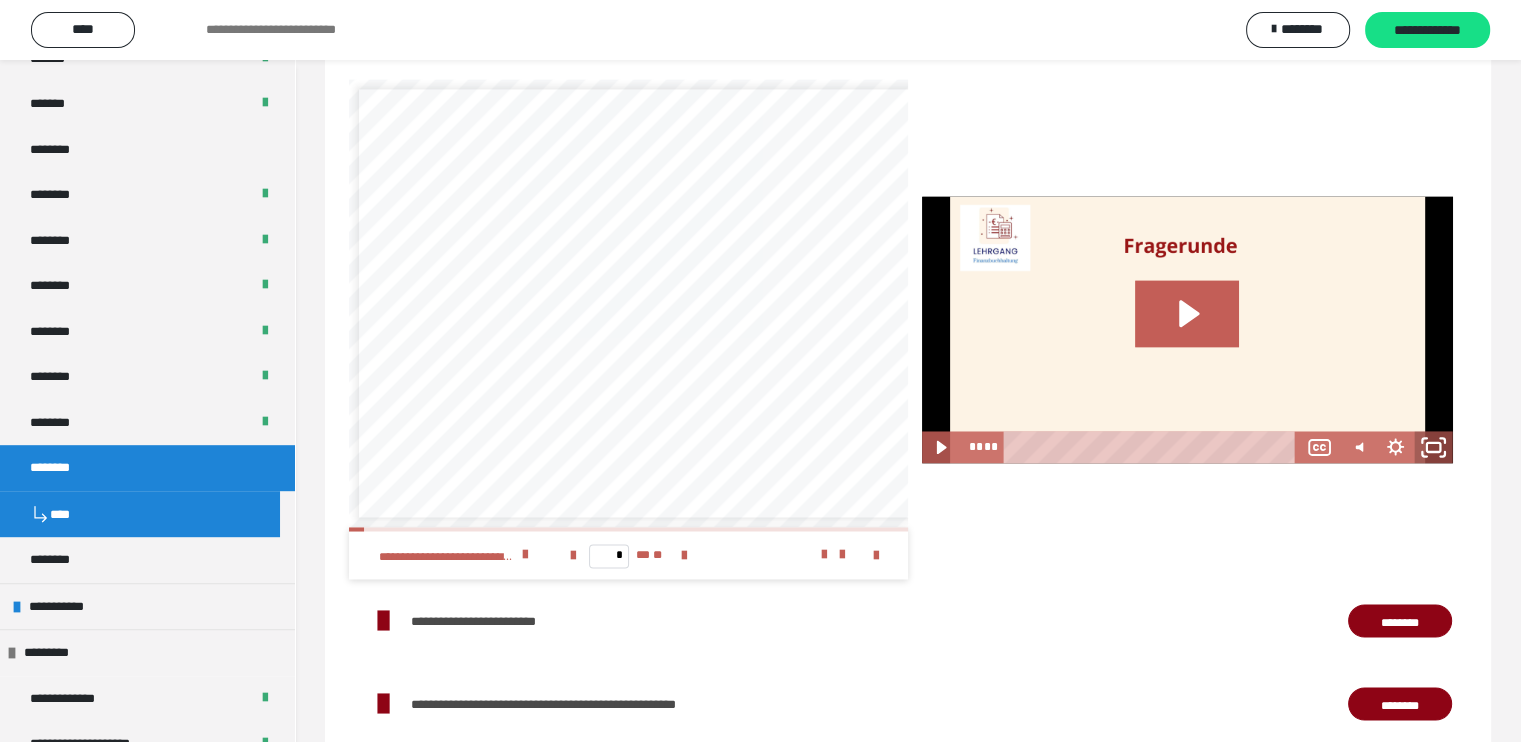 click 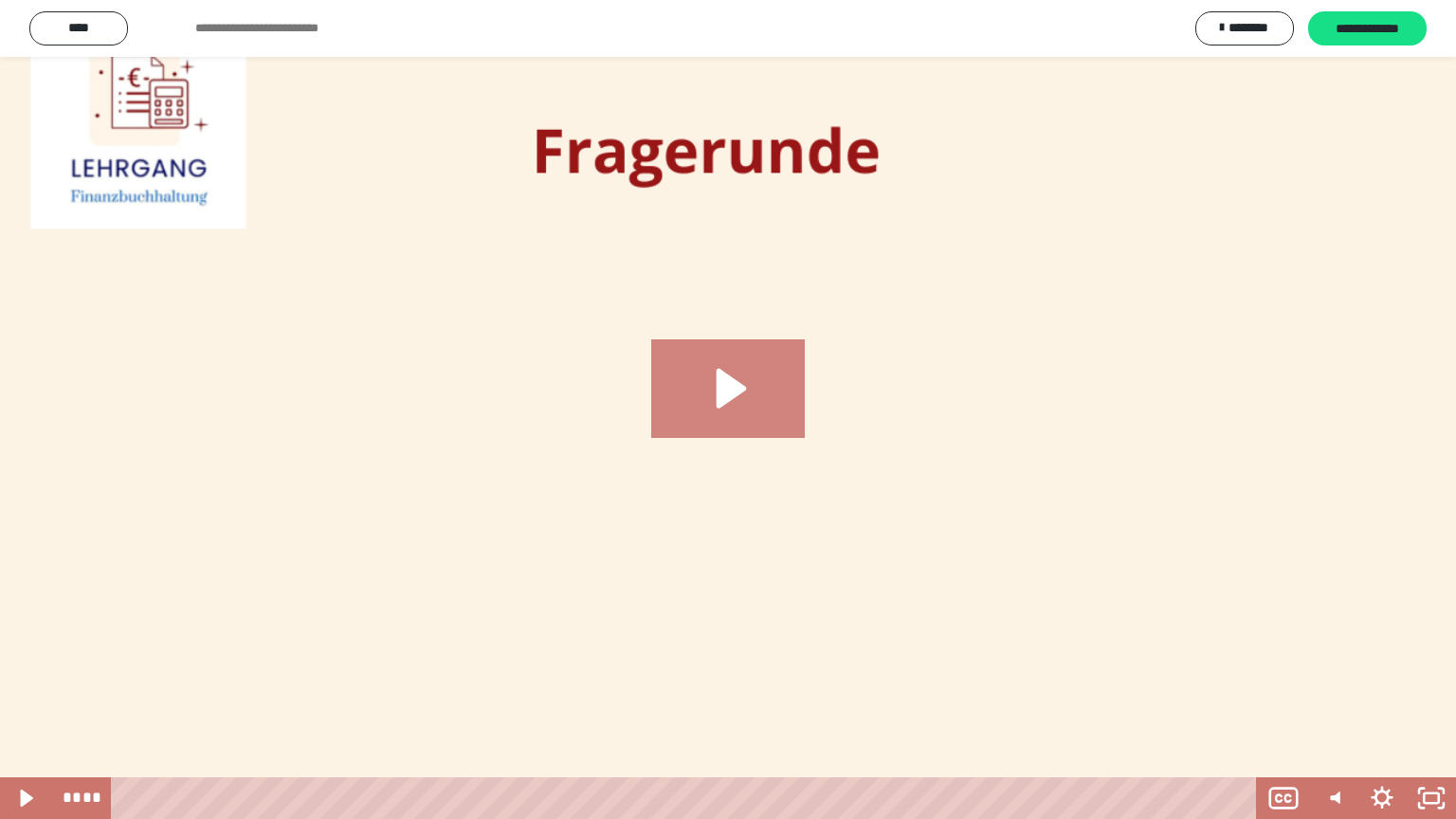 click 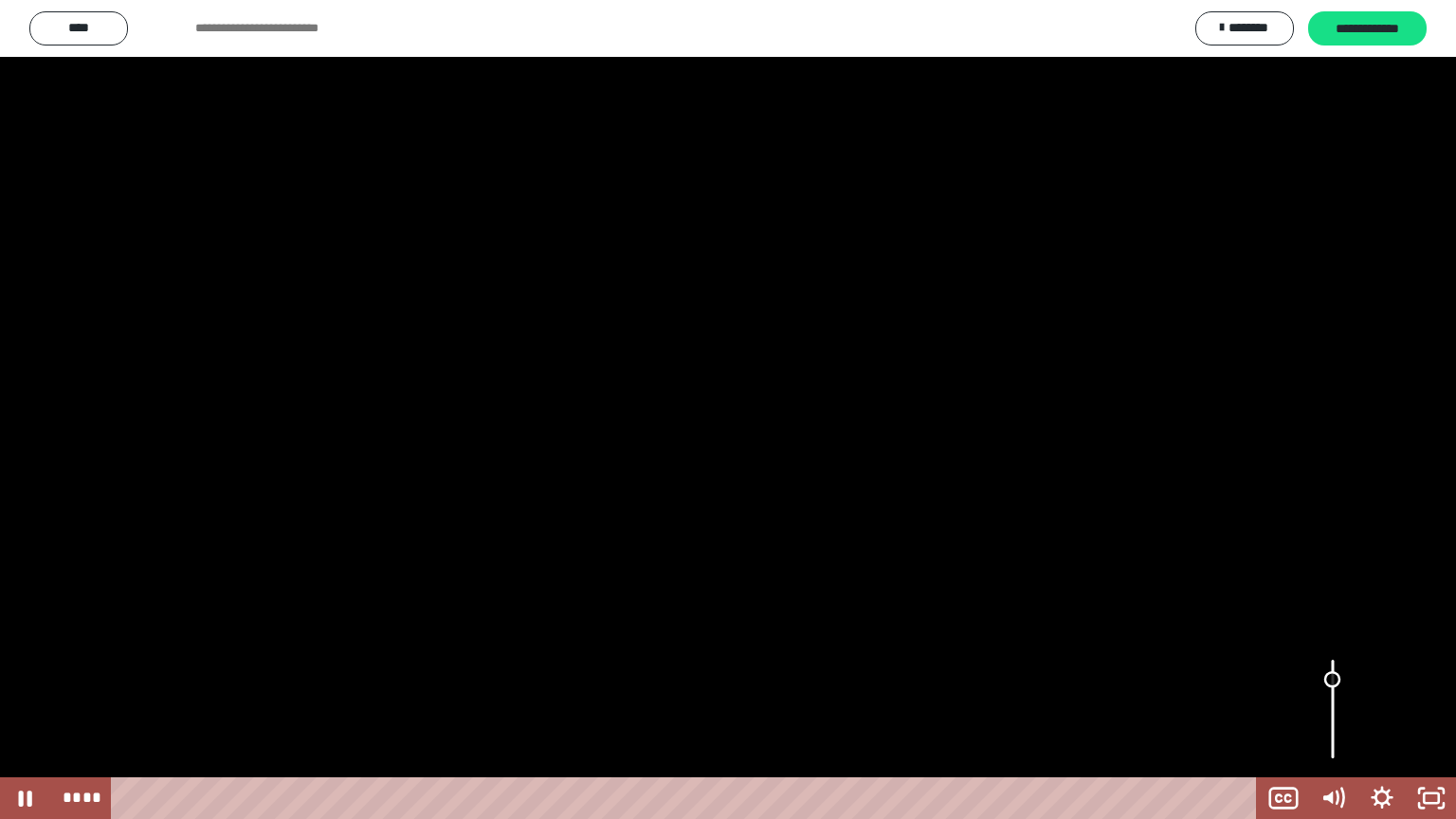 click at bounding box center (1333, 709) 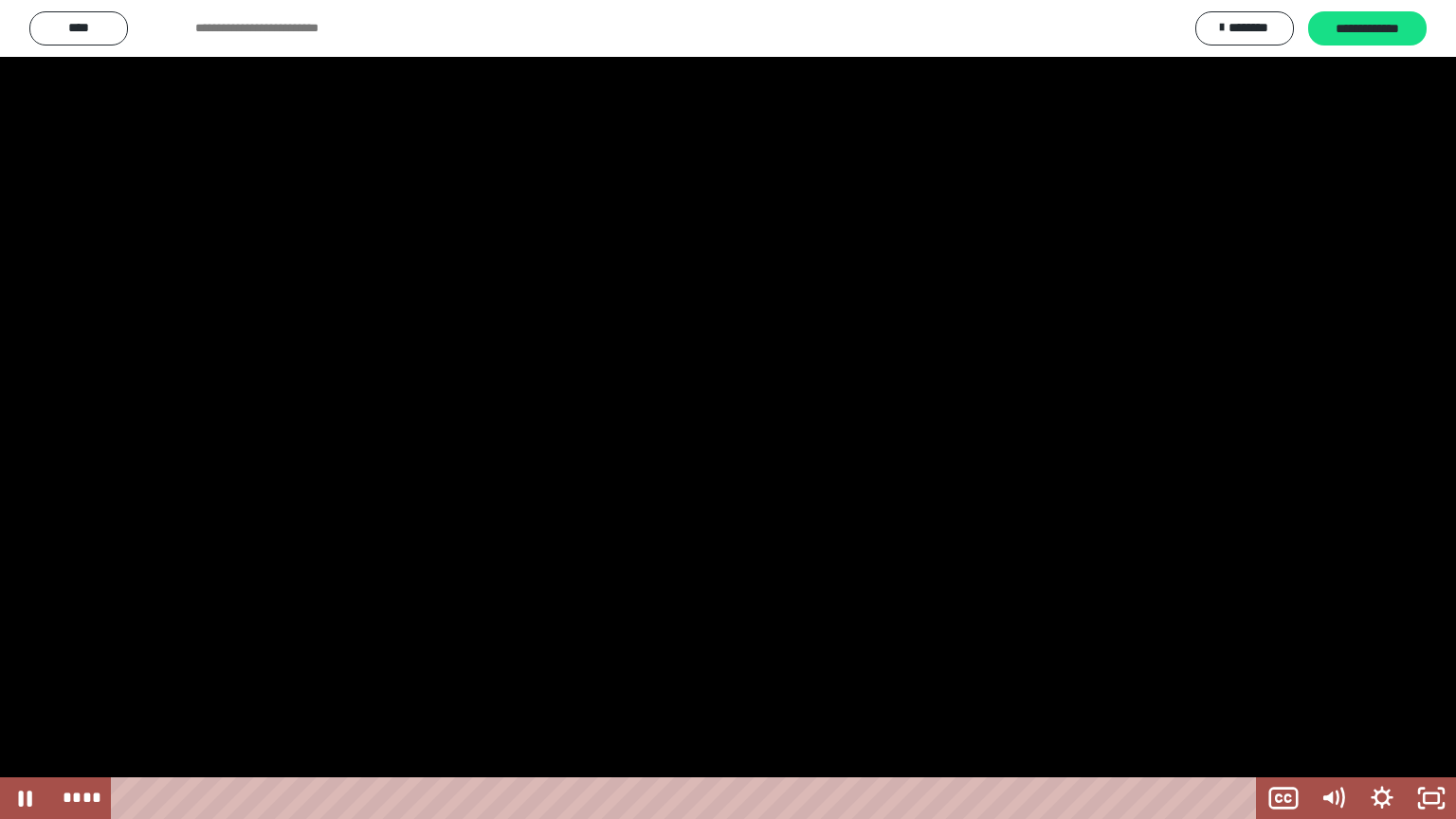 click at bounding box center (728, 410) 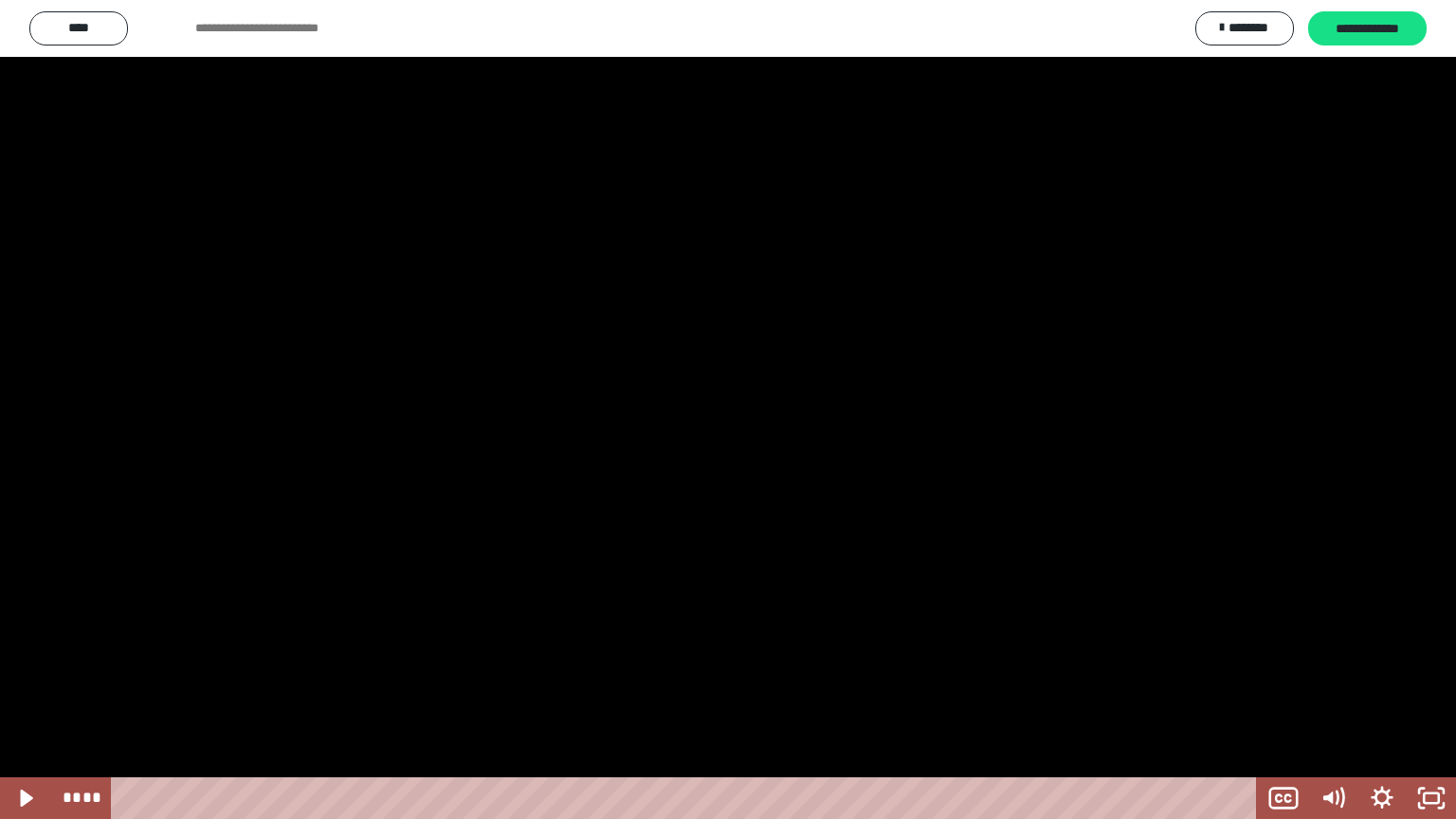 click at bounding box center [728, 410] 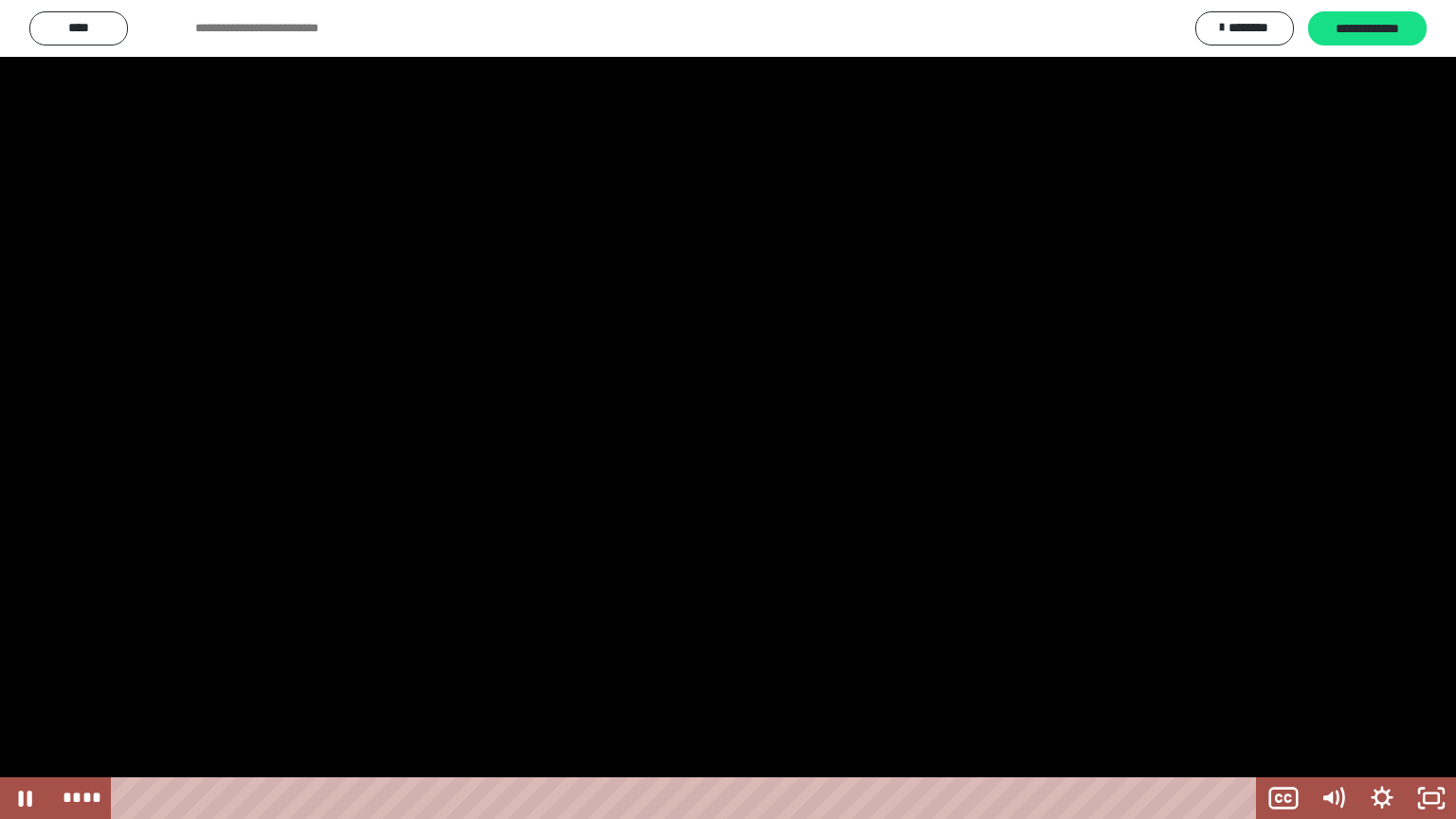click at bounding box center (728, 410) 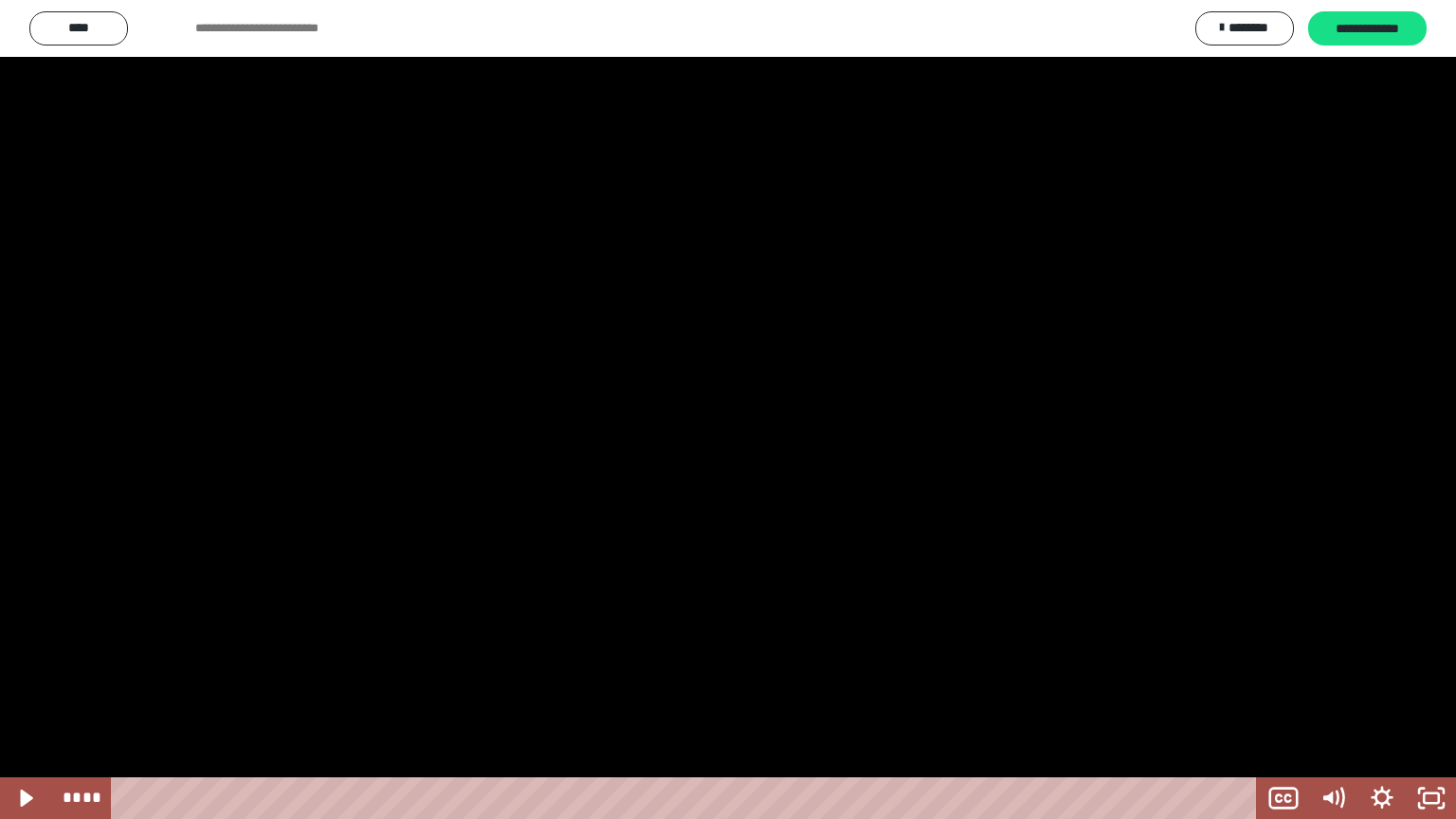 click at bounding box center [728, 410] 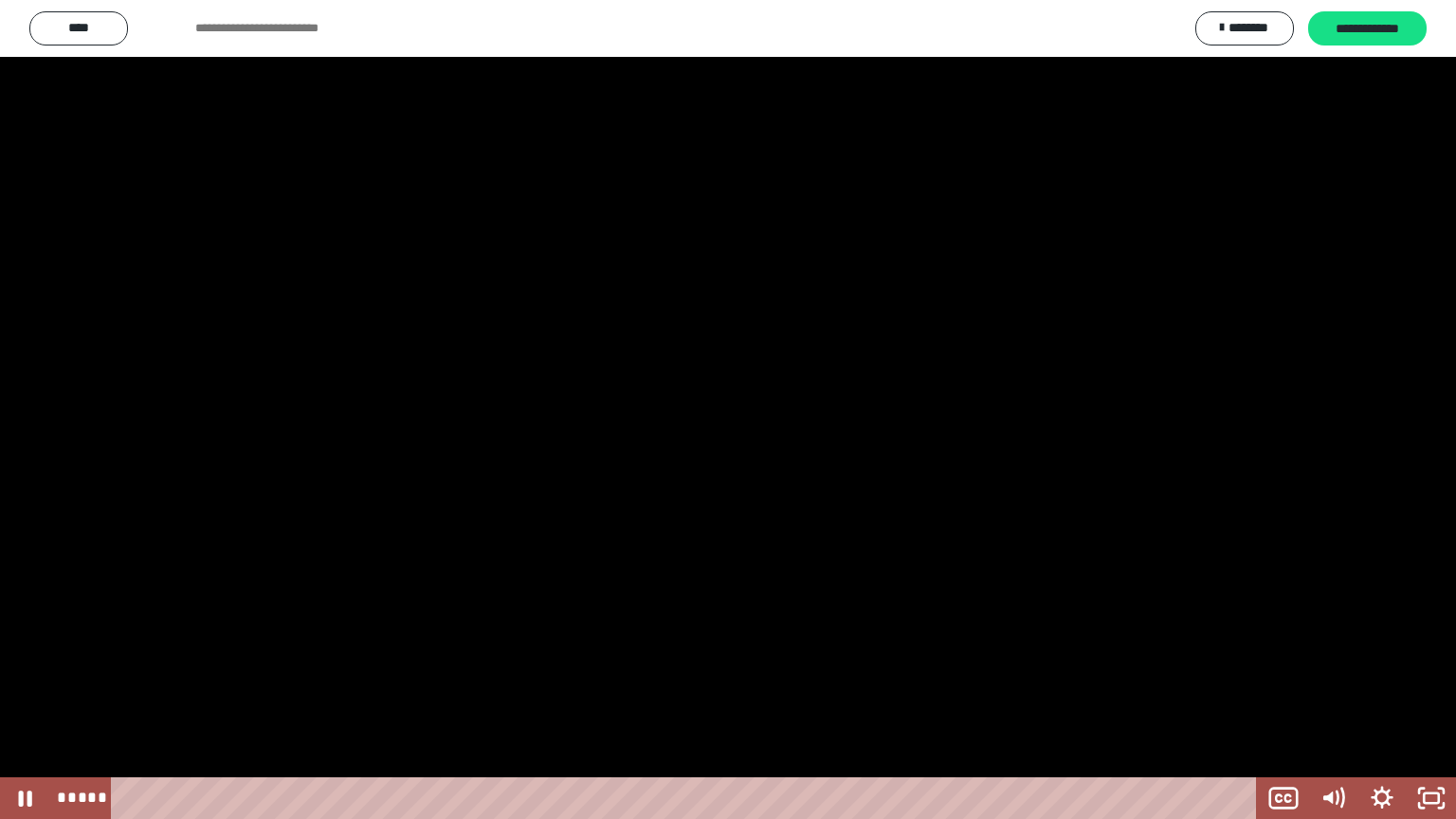 click at bounding box center (728, 410) 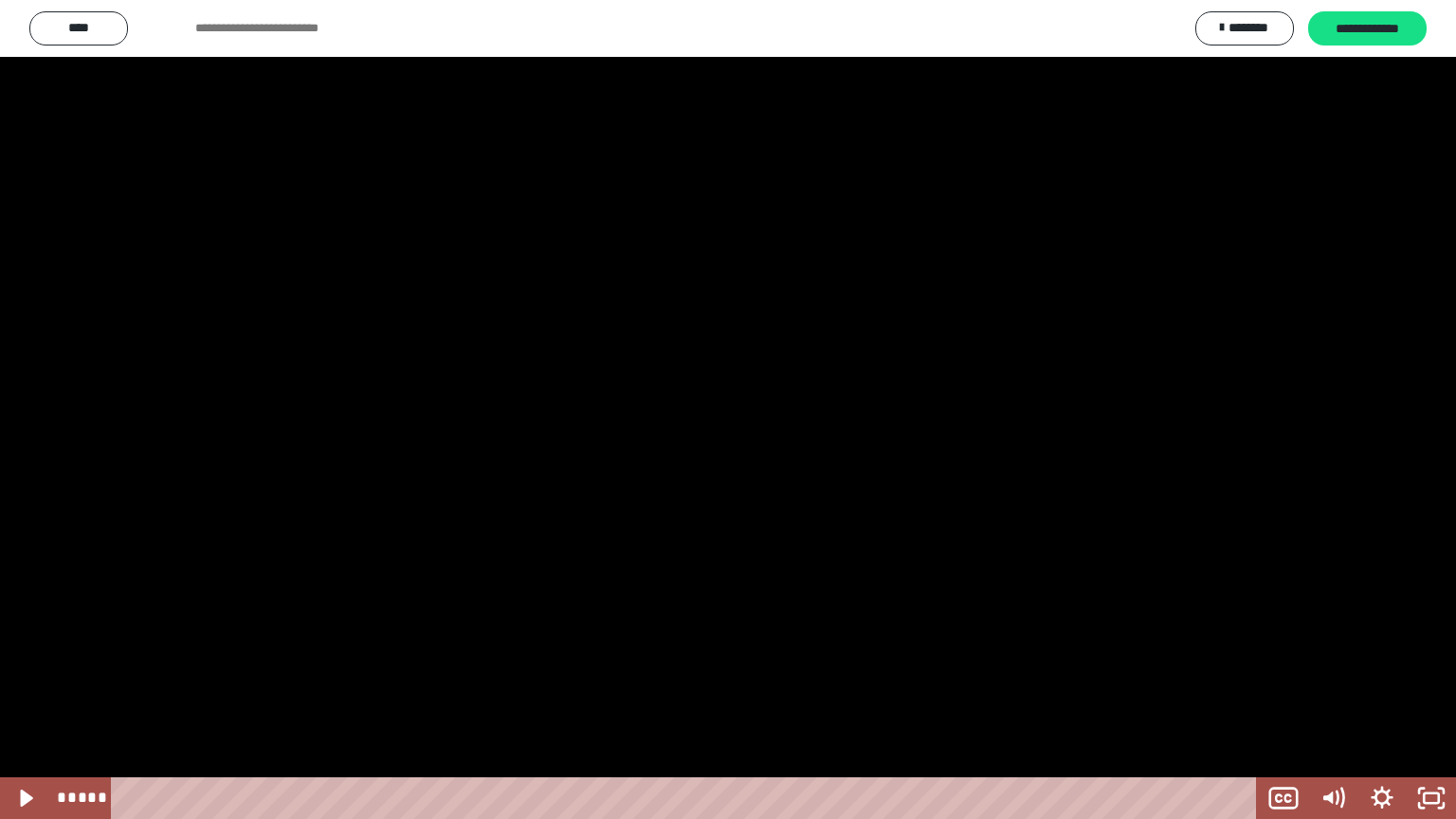 click at bounding box center [728, 410] 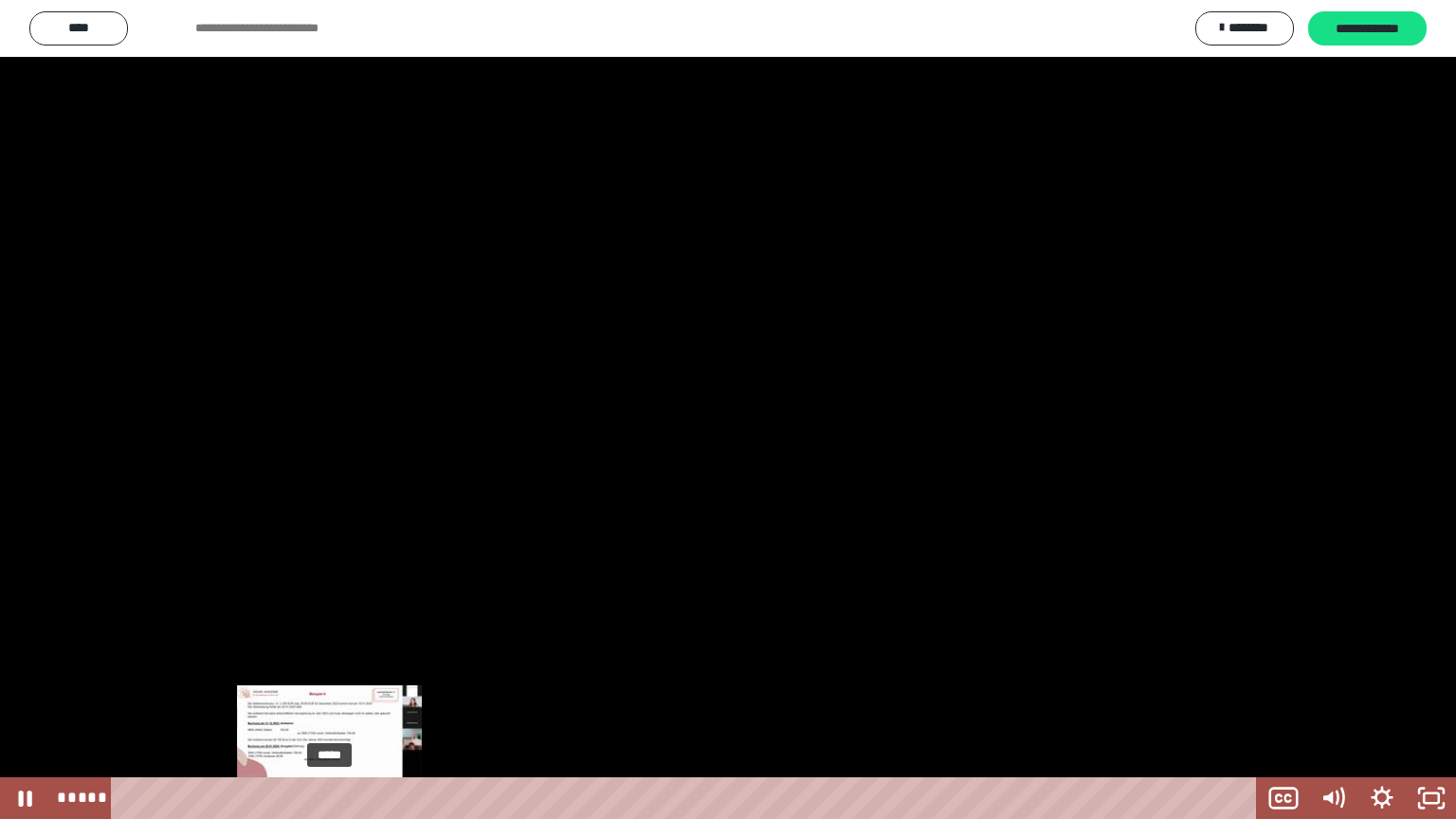 click at bounding box center (329, 798) 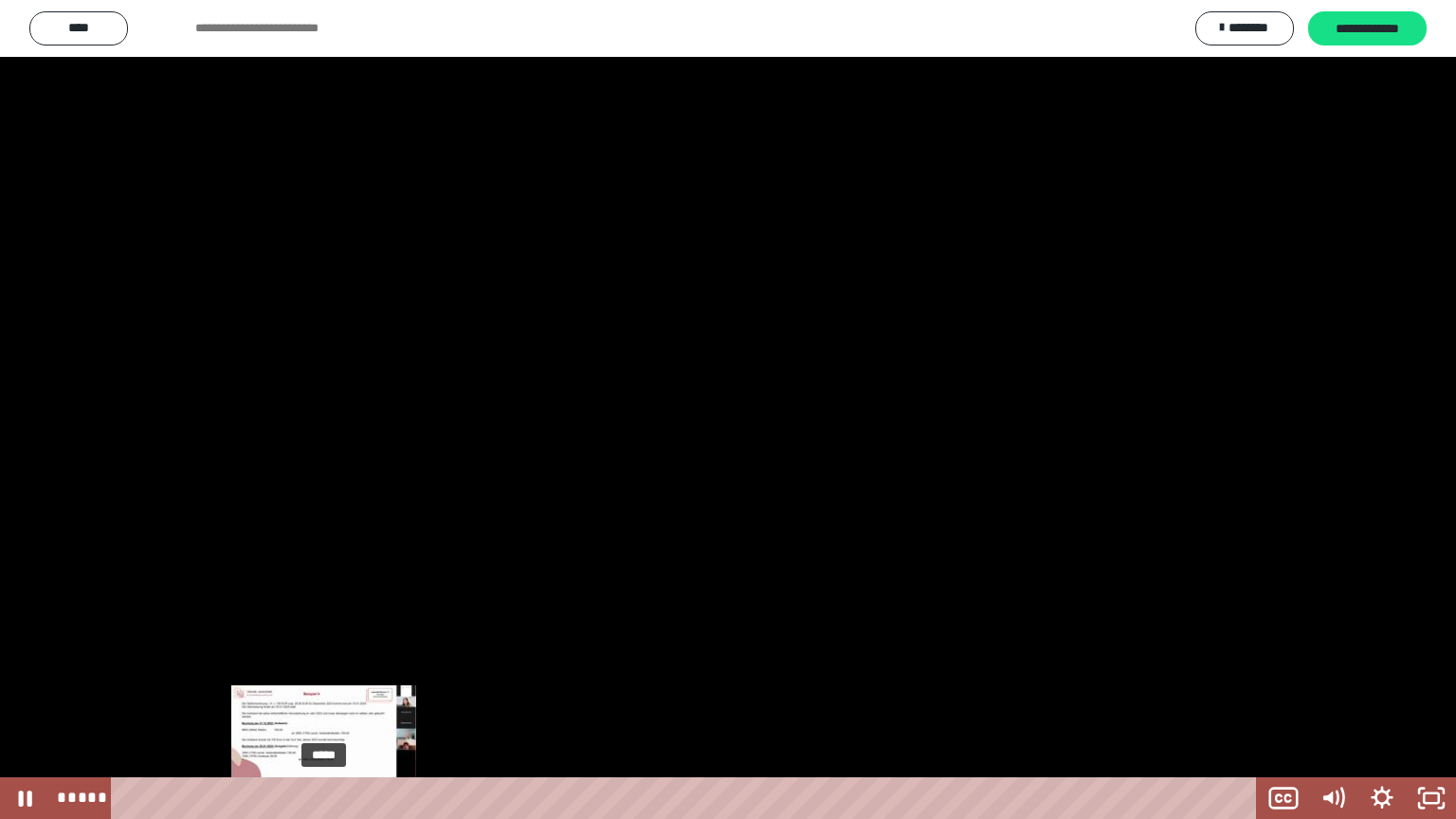 click at bounding box center [323, 798] 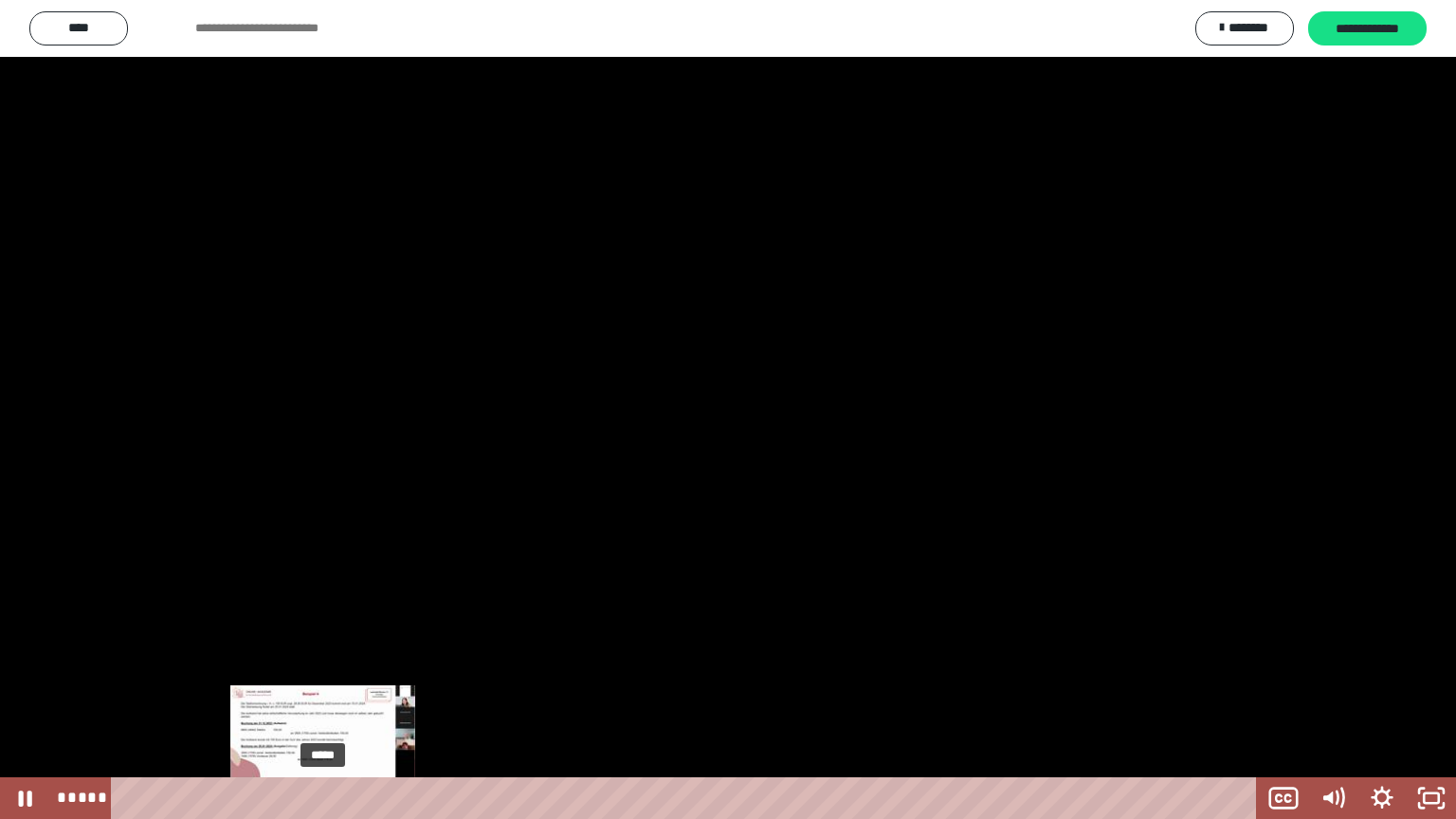 click at bounding box center (322, 798) 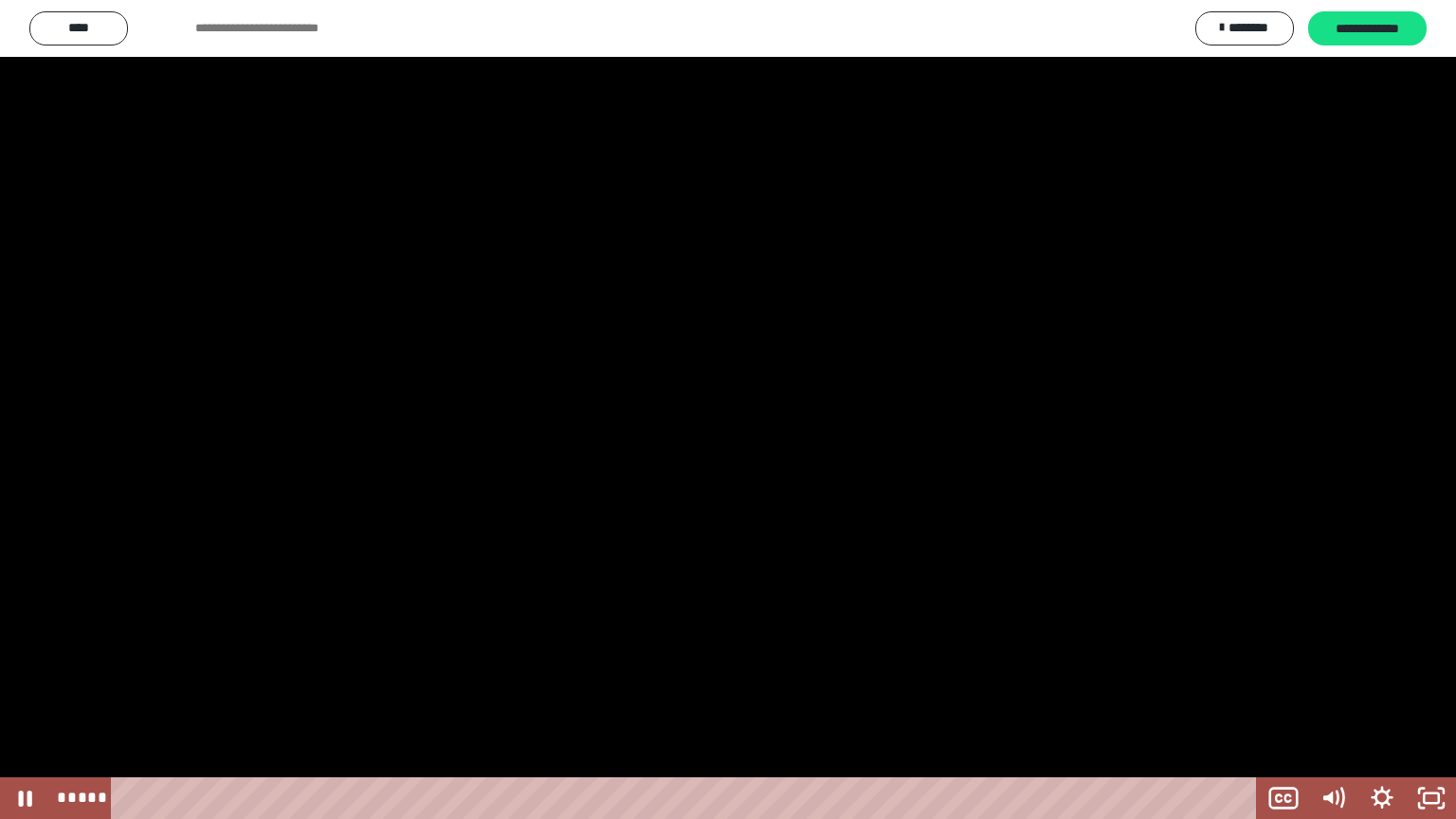 click at bounding box center (728, 410) 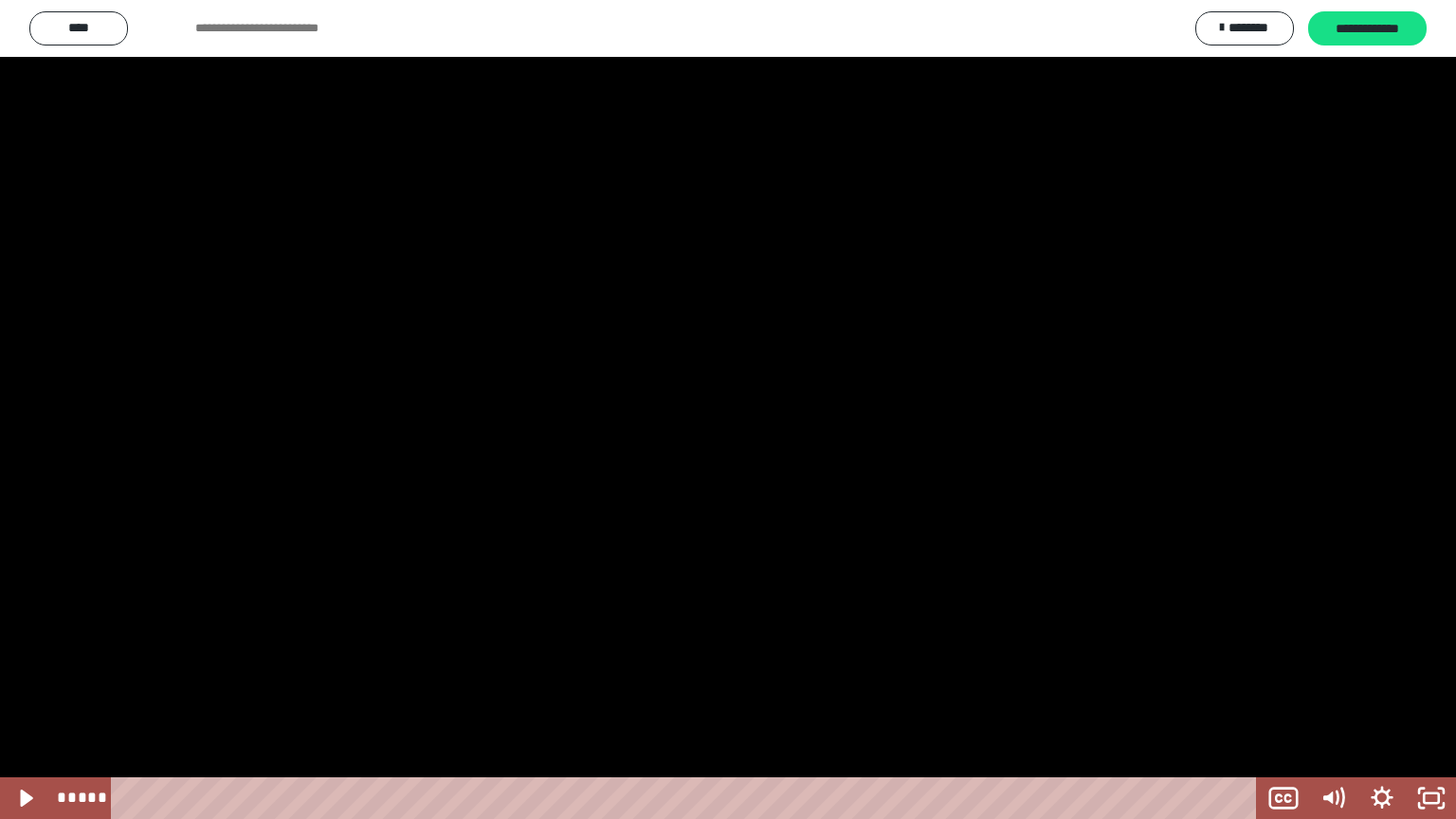 click at bounding box center (728, 410) 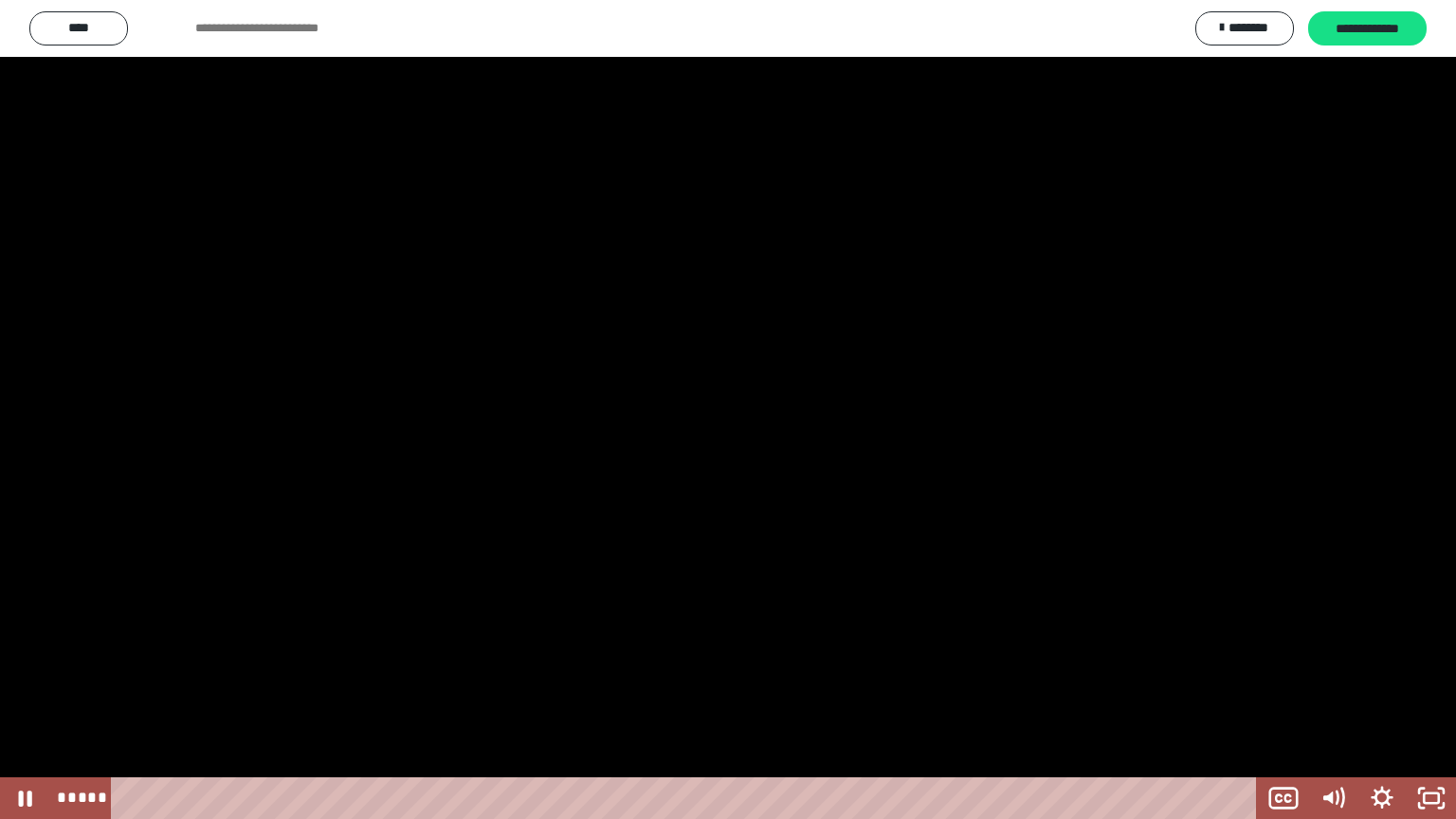 click at bounding box center (728, 410) 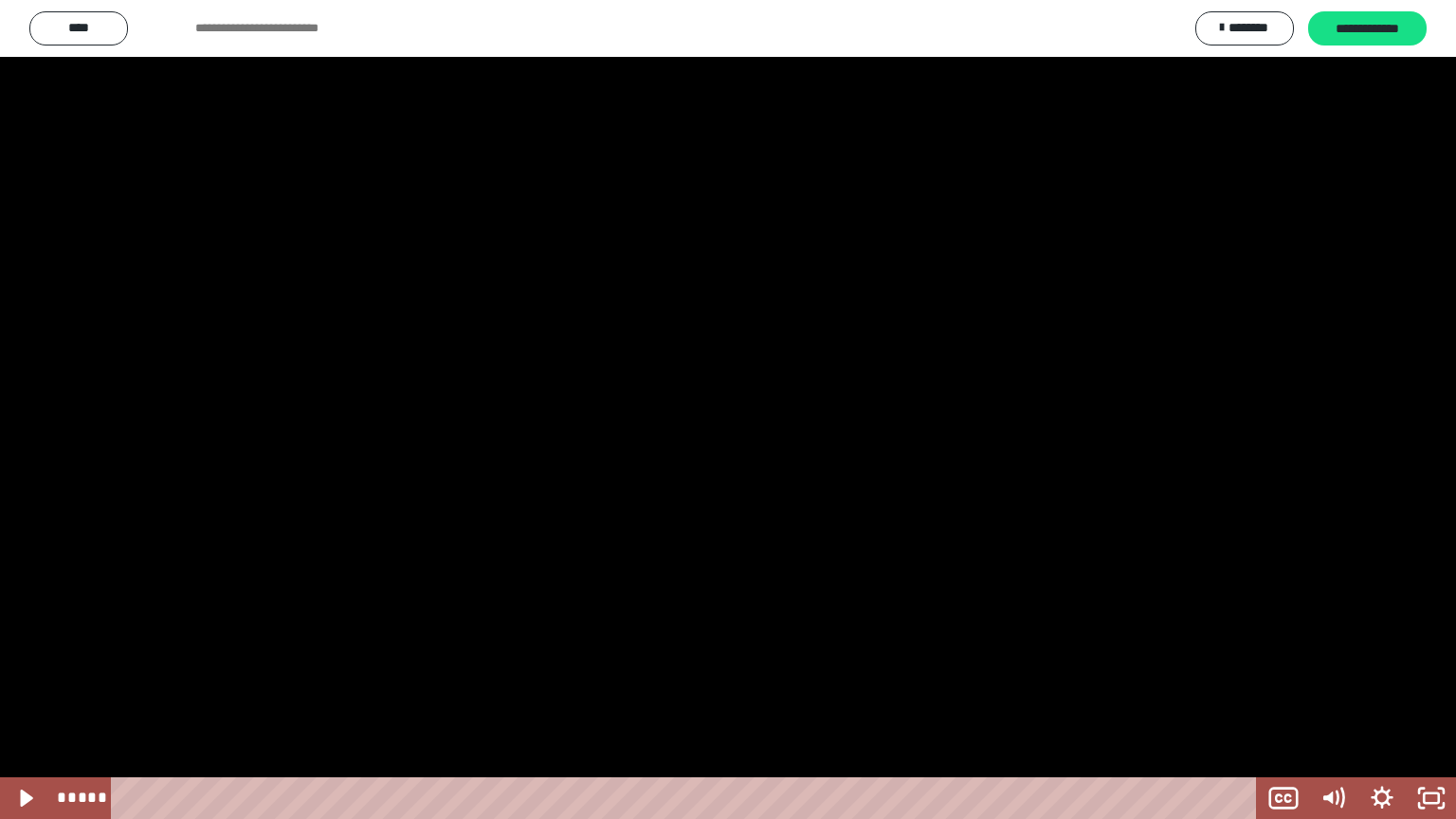 click at bounding box center [728, 410] 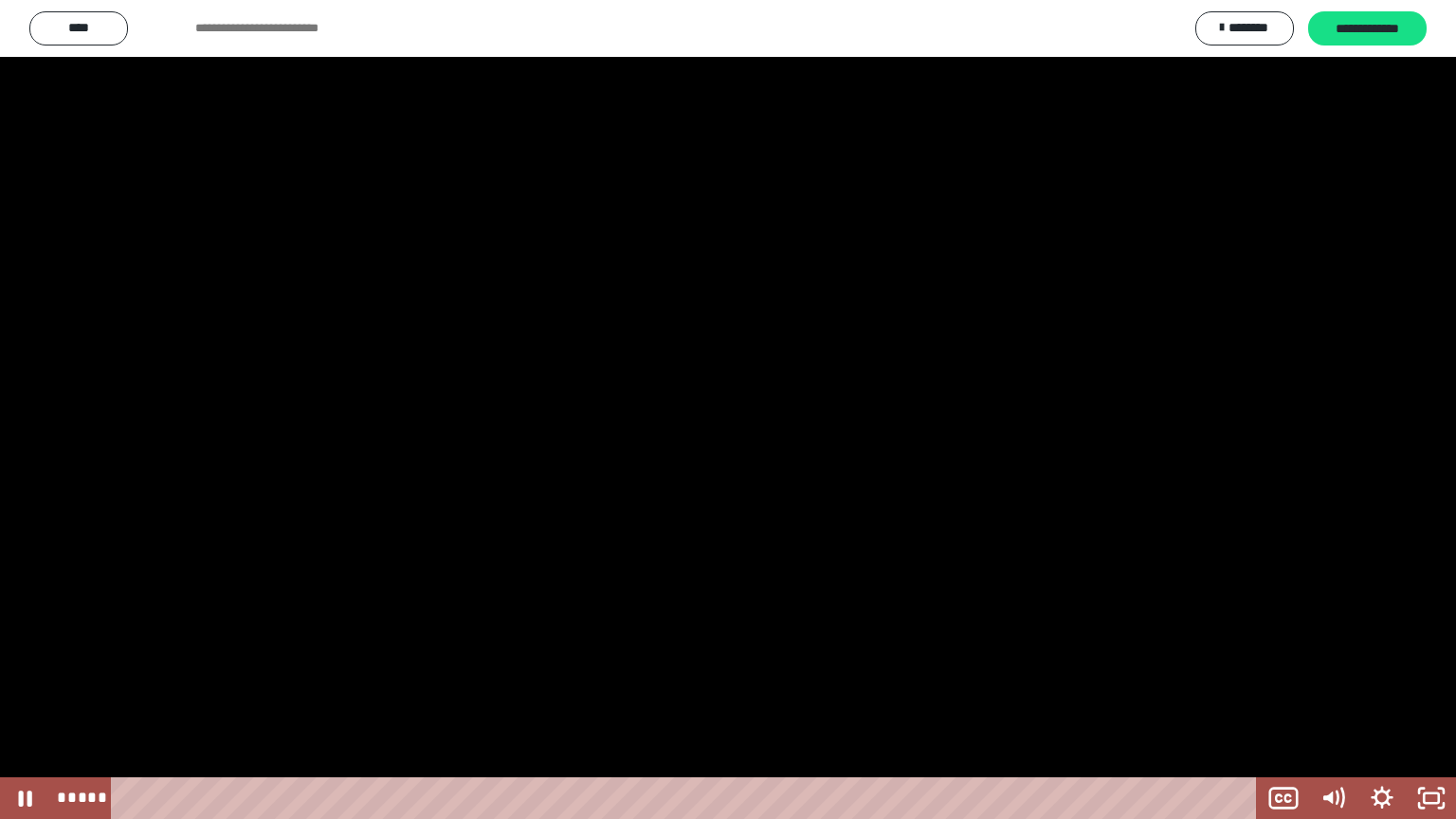 click at bounding box center [728, 410] 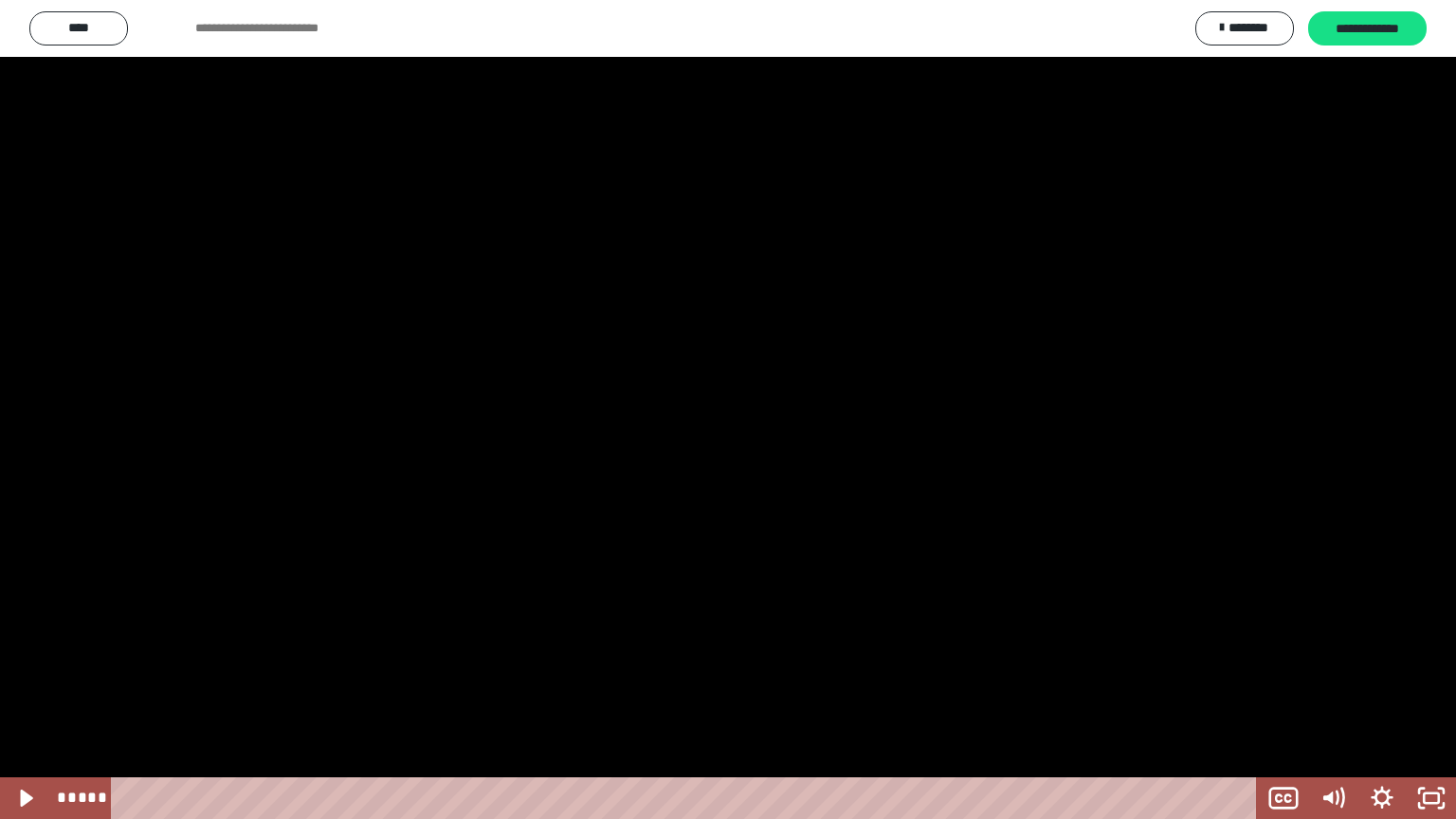 click at bounding box center [728, 410] 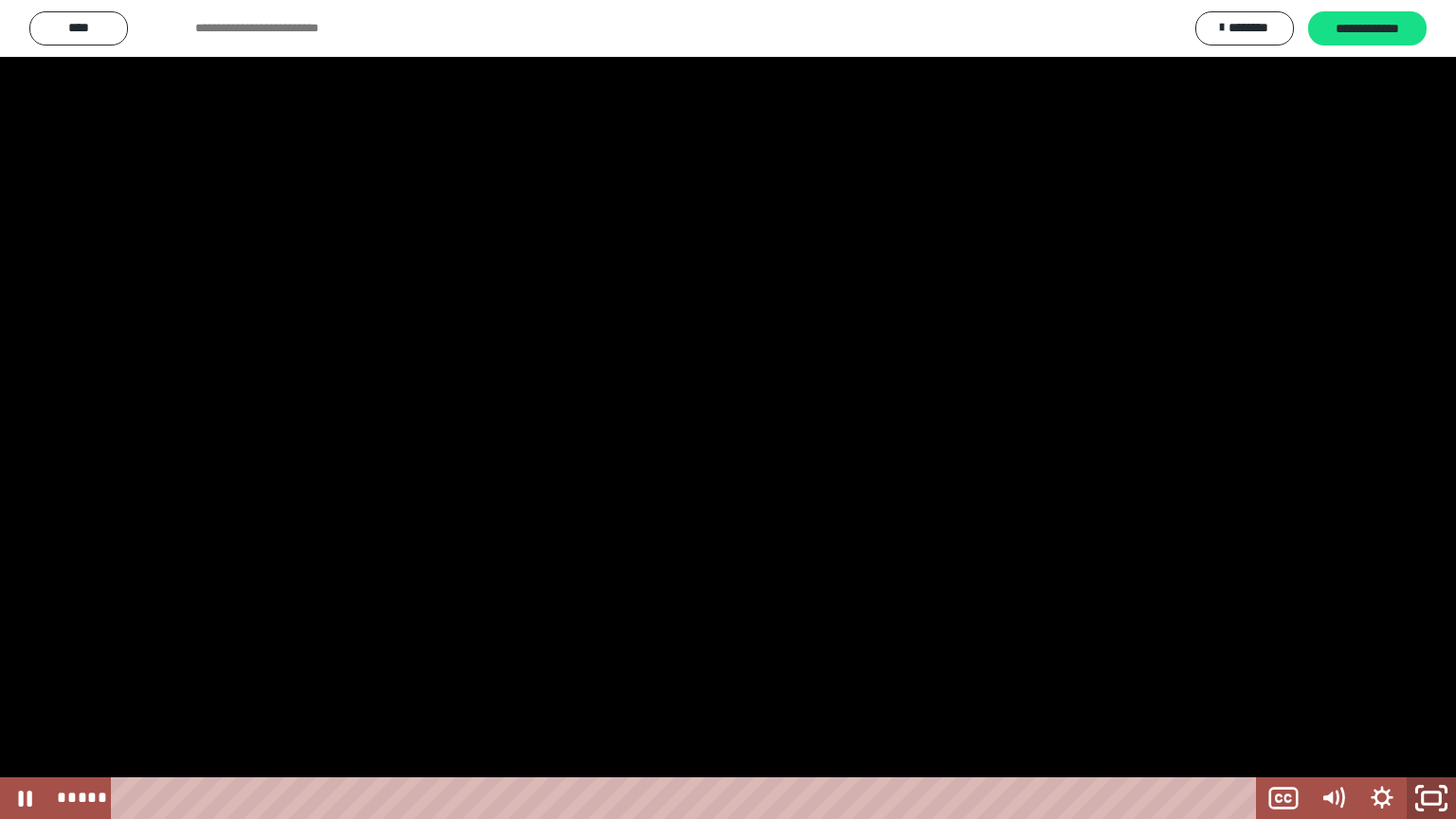 click 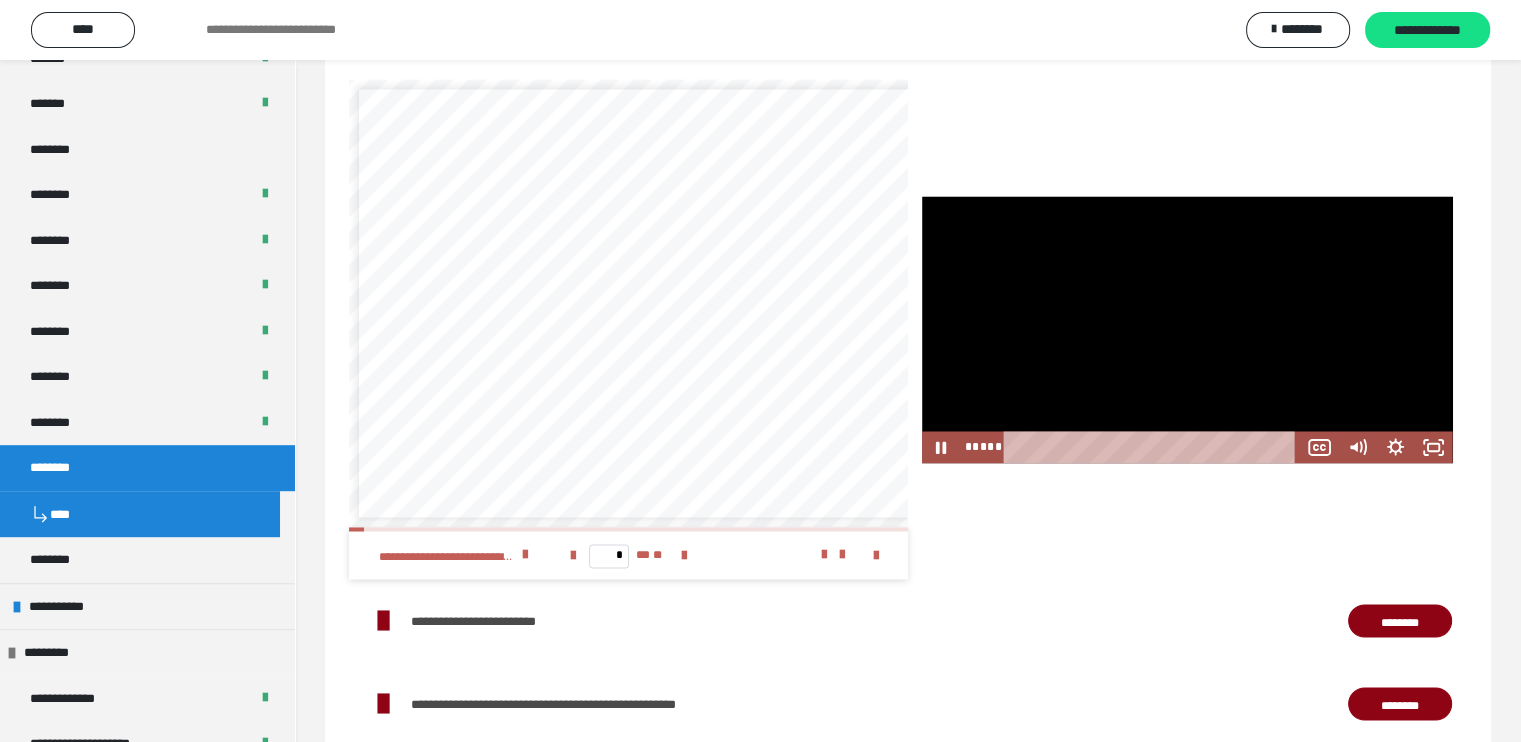 click at bounding box center [1187, 329] 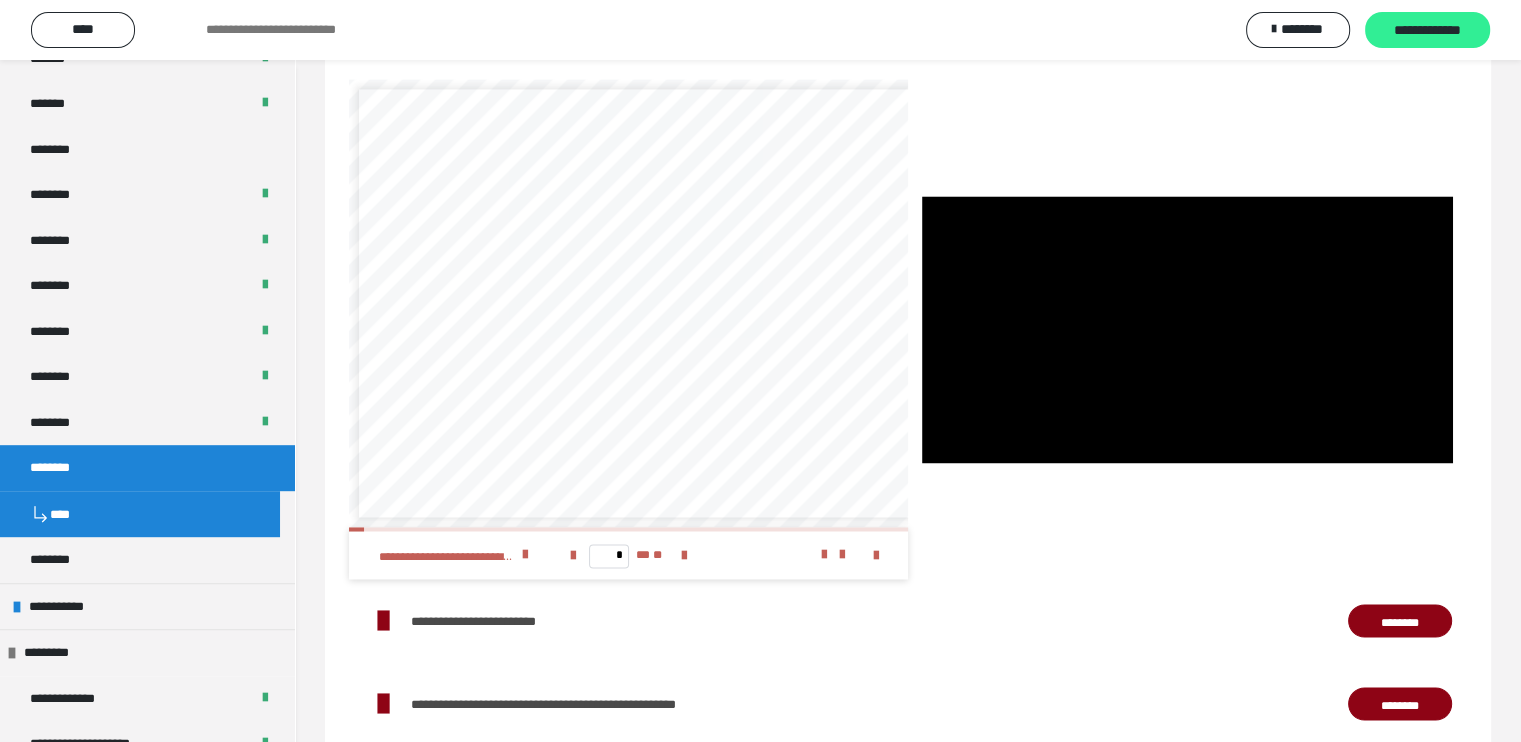 click on "**********" at bounding box center (1427, 31) 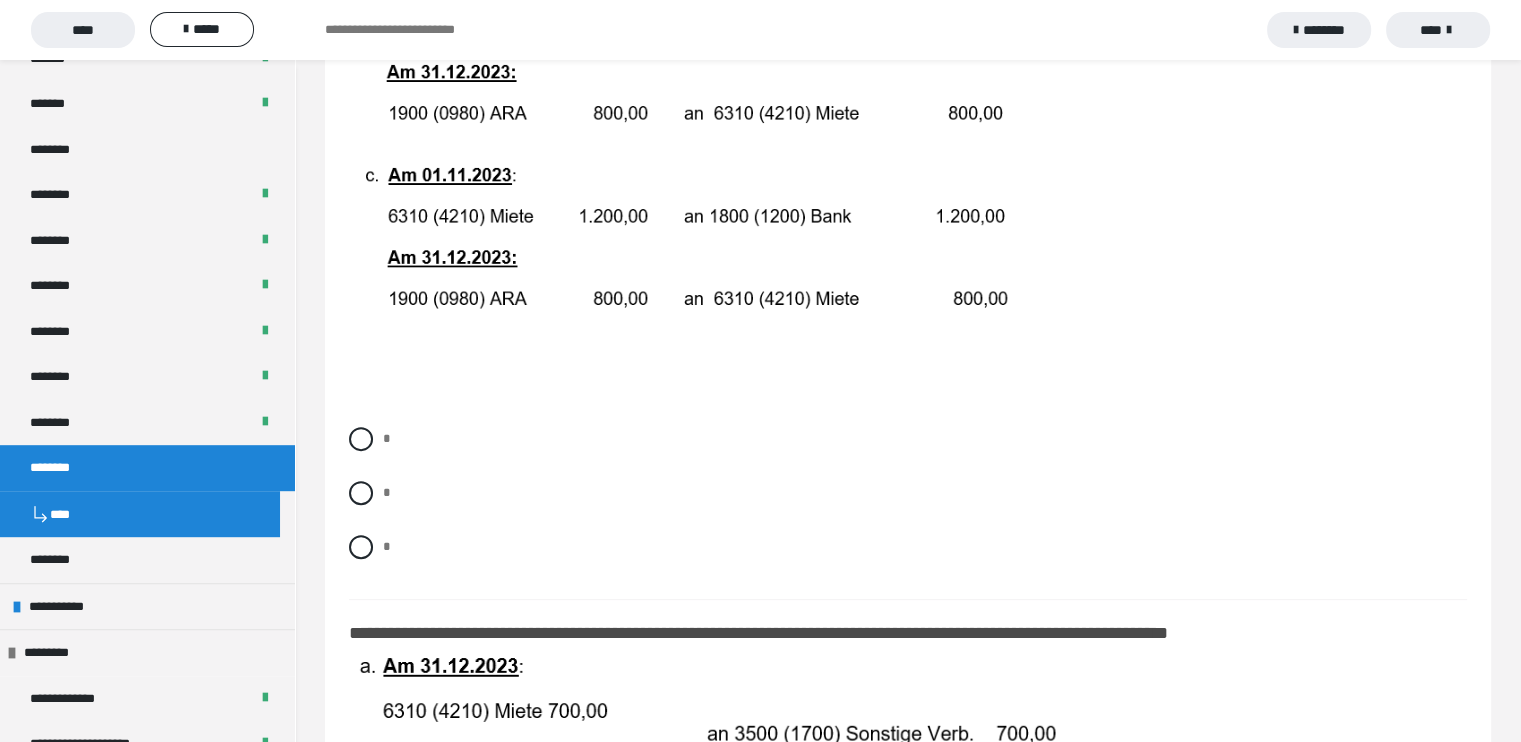 scroll, scrollTop: 596, scrollLeft: 0, axis: vertical 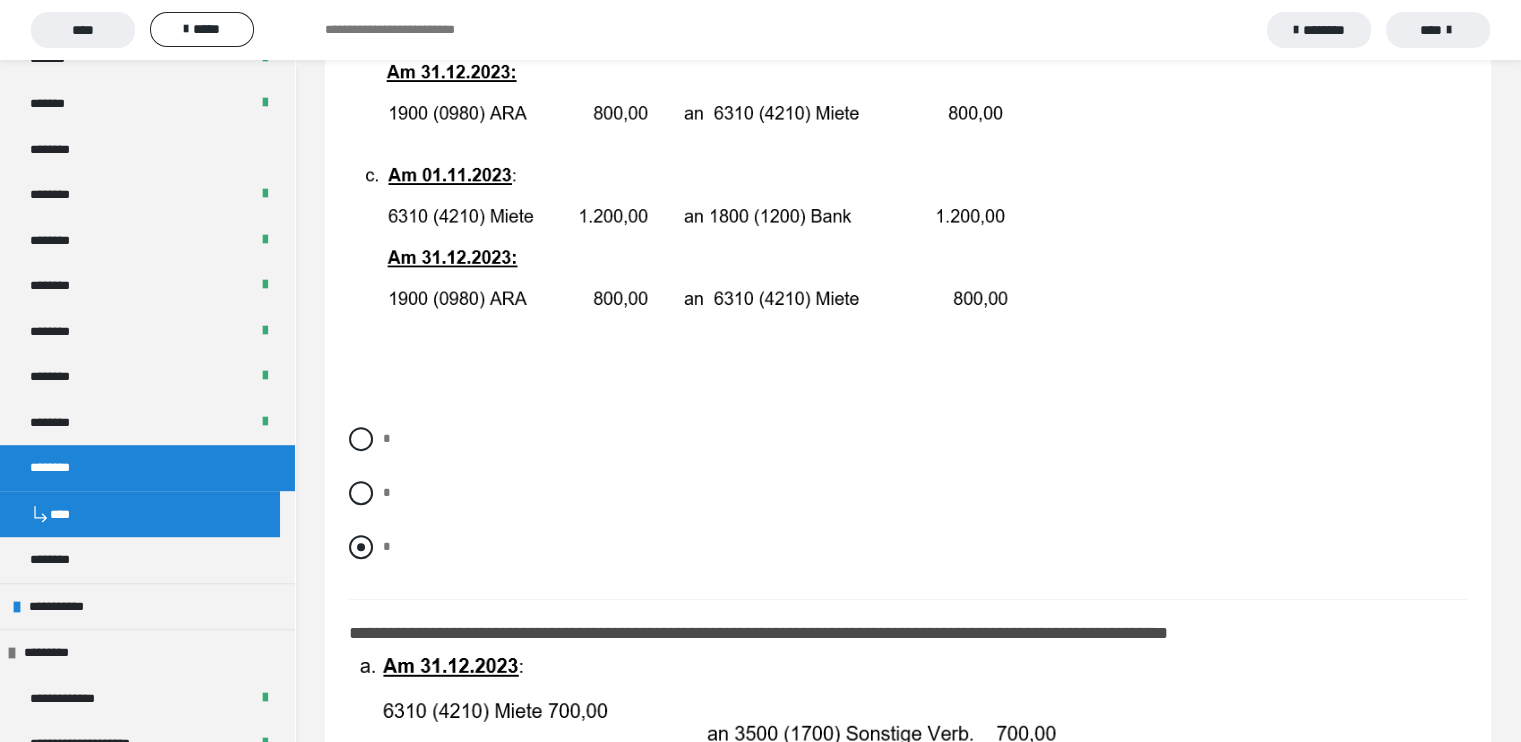 click at bounding box center [361, 547] 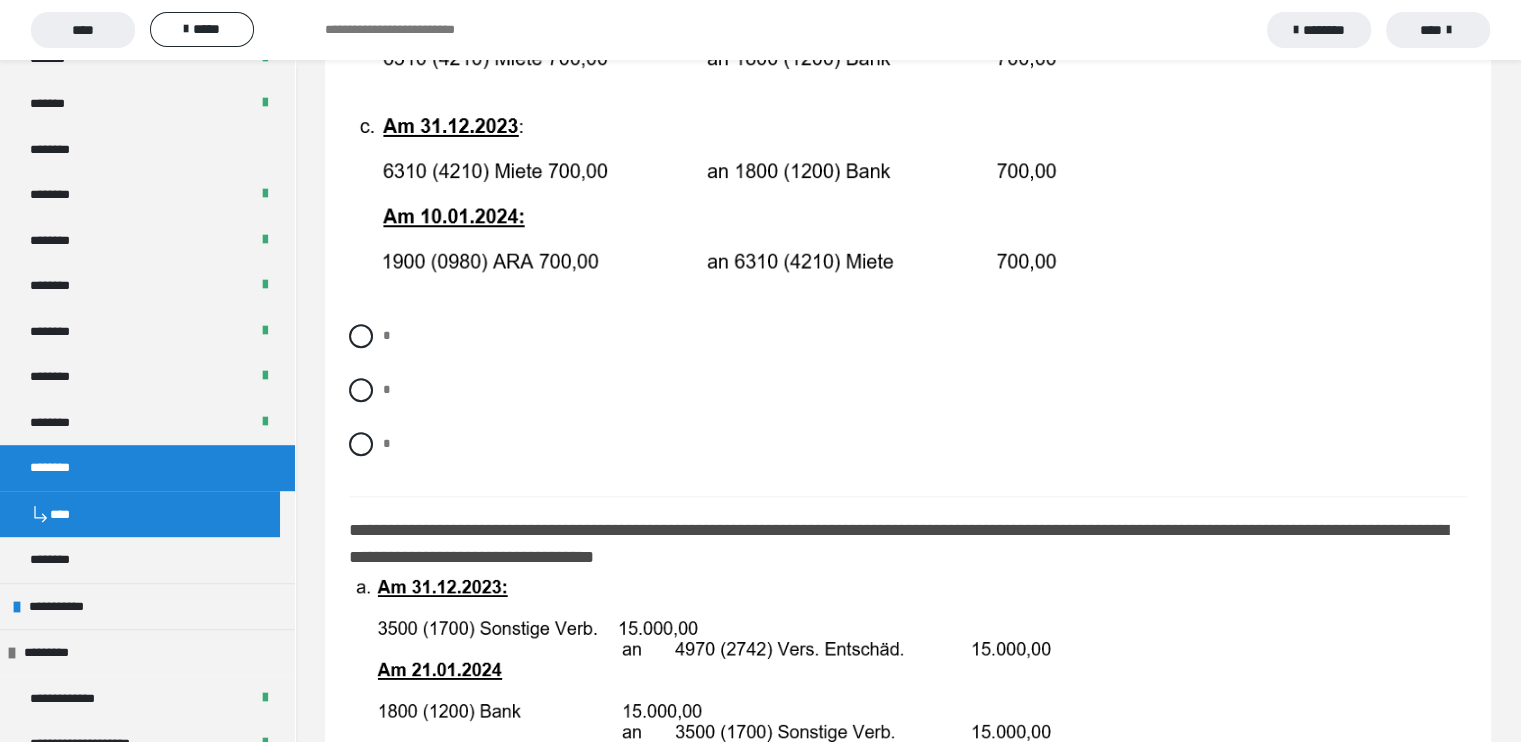 scroll, scrollTop: 1454, scrollLeft: 0, axis: vertical 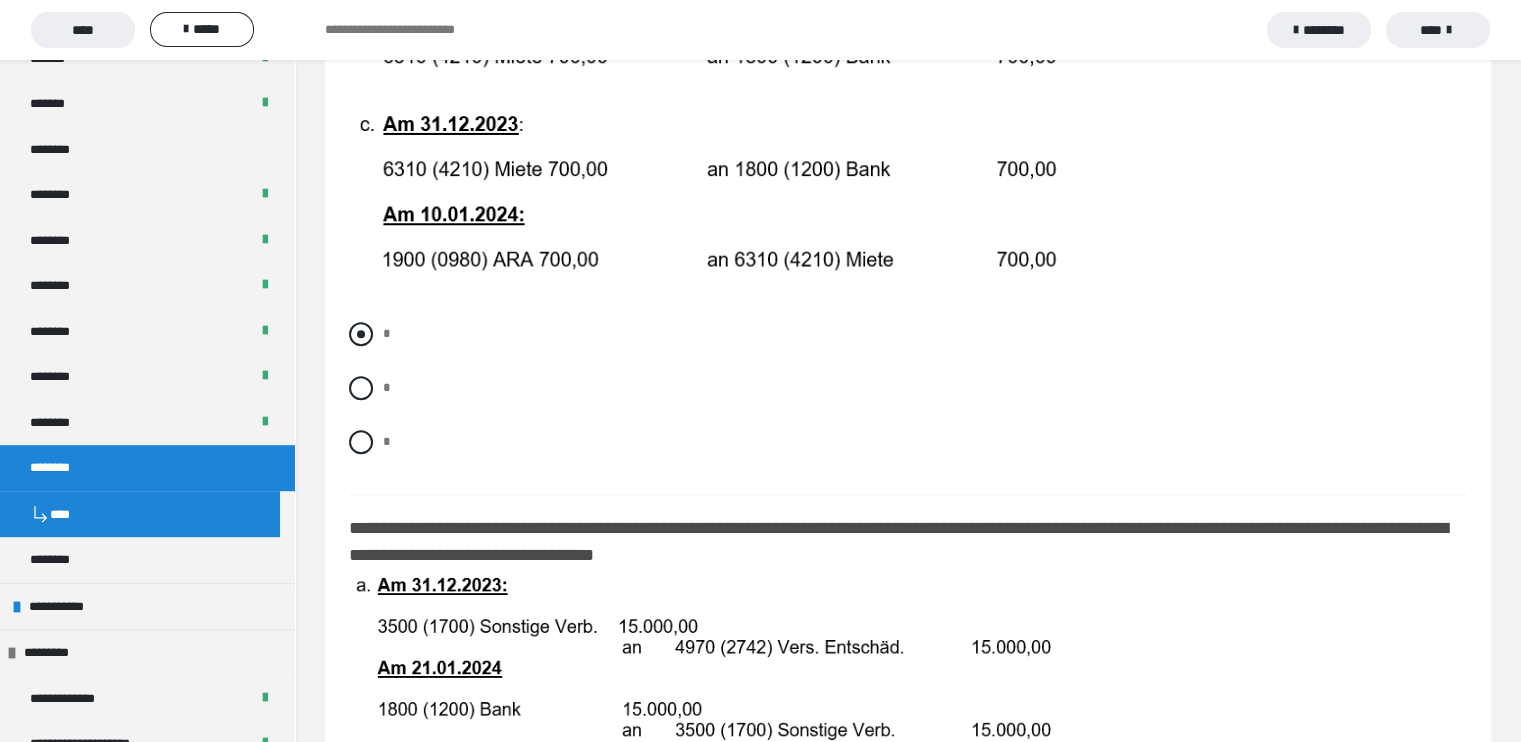 click at bounding box center [361, 334] 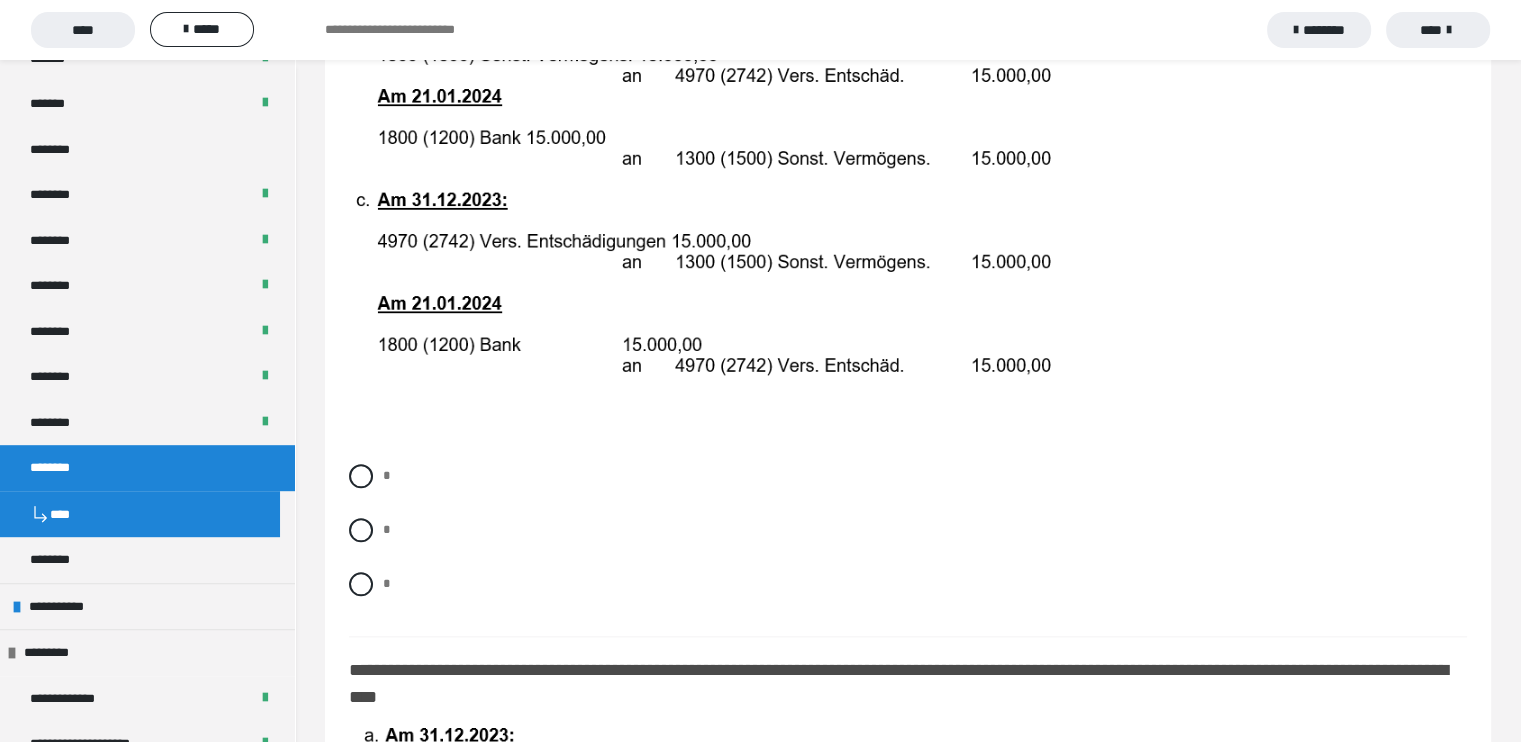 scroll, scrollTop: 2212, scrollLeft: 0, axis: vertical 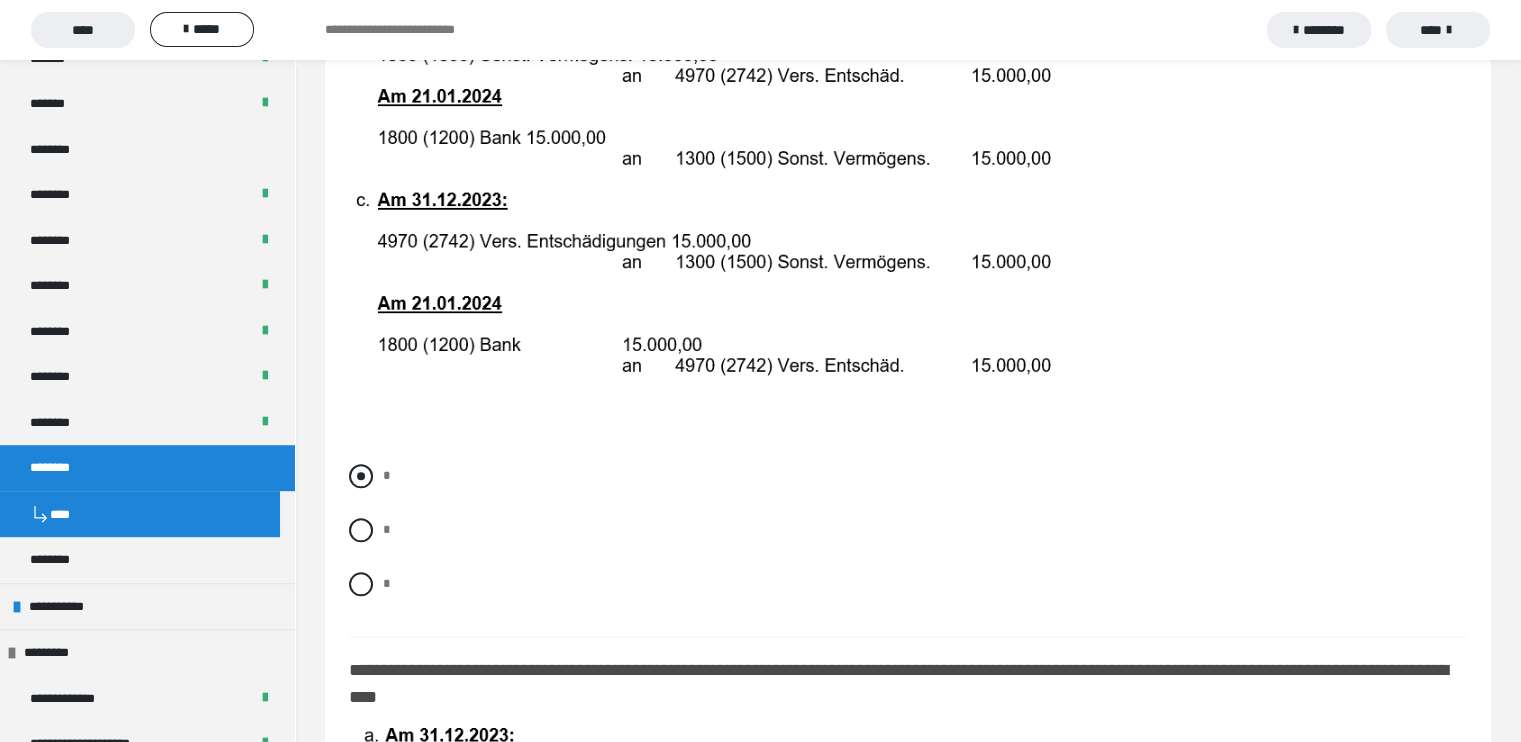click at bounding box center [361, 476] 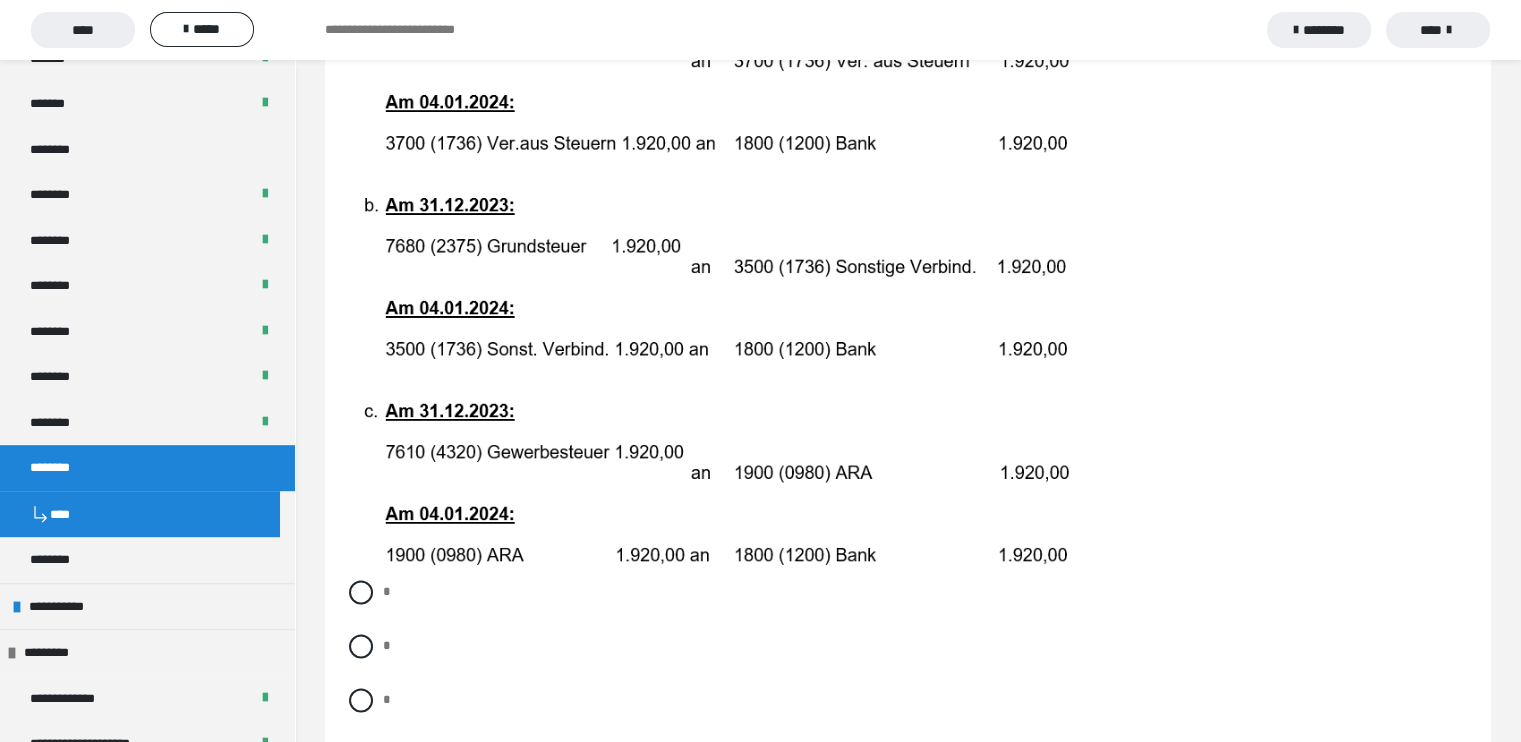 scroll, scrollTop: 2962, scrollLeft: 0, axis: vertical 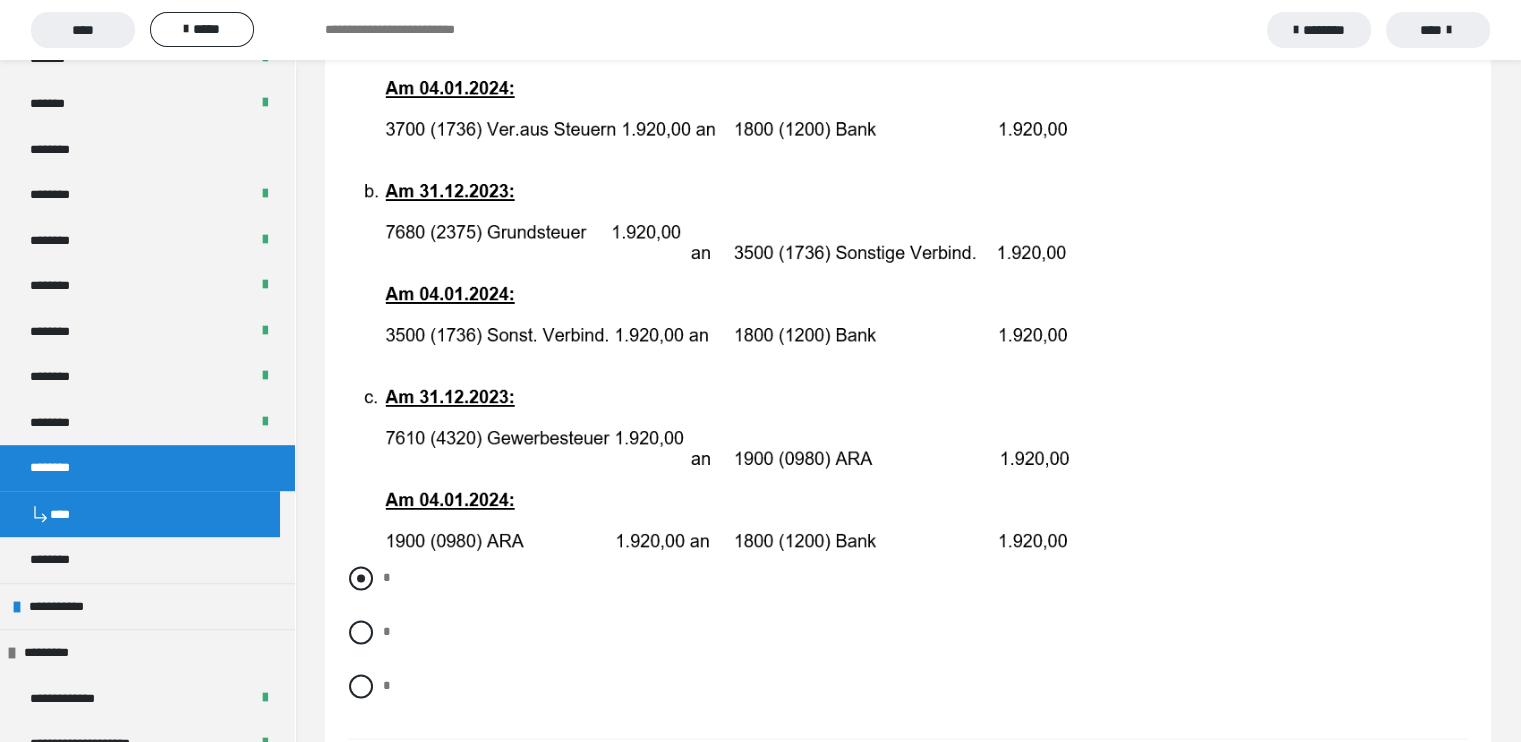 click at bounding box center [361, 578] 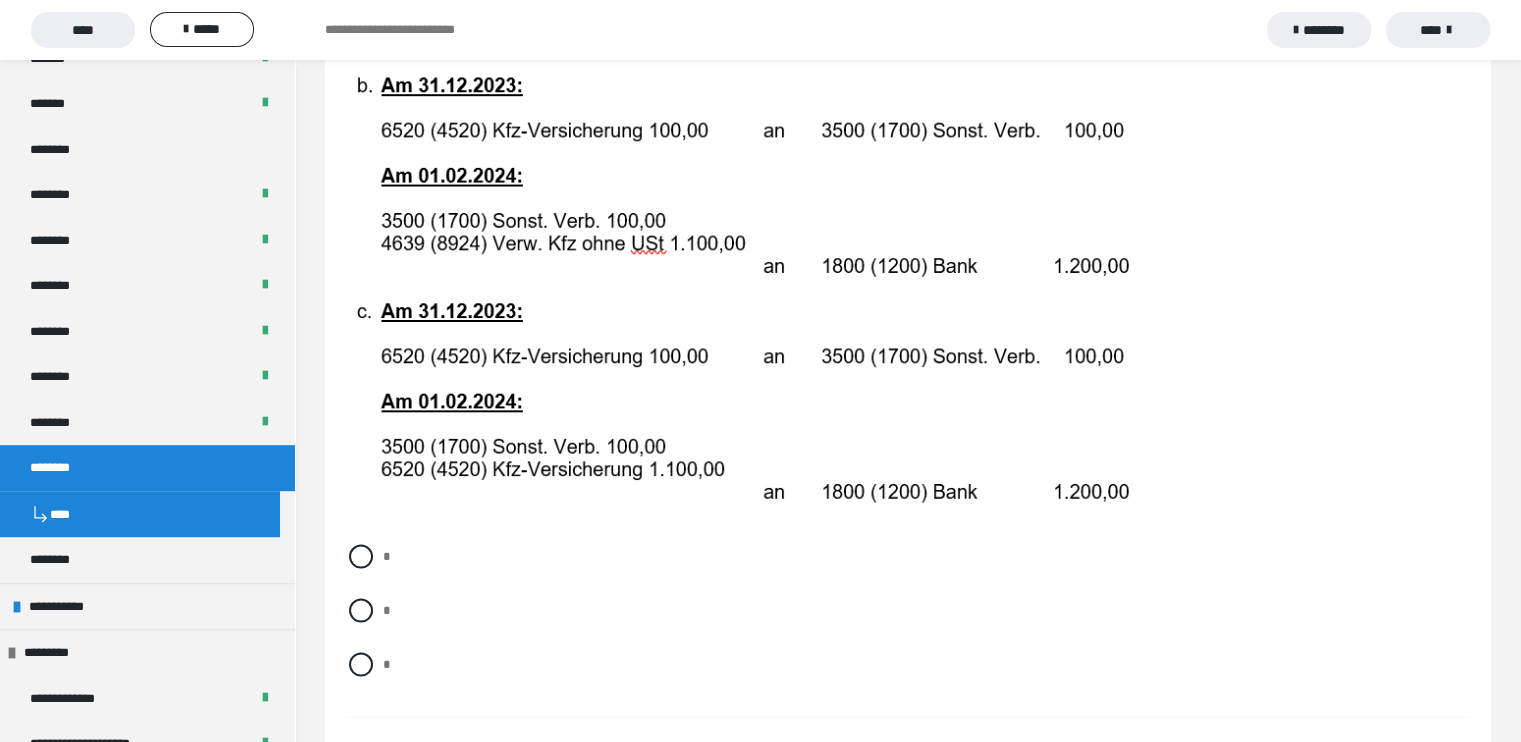 scroll, scrollTop: 4028, scrollLeft: 0, axis: vertical 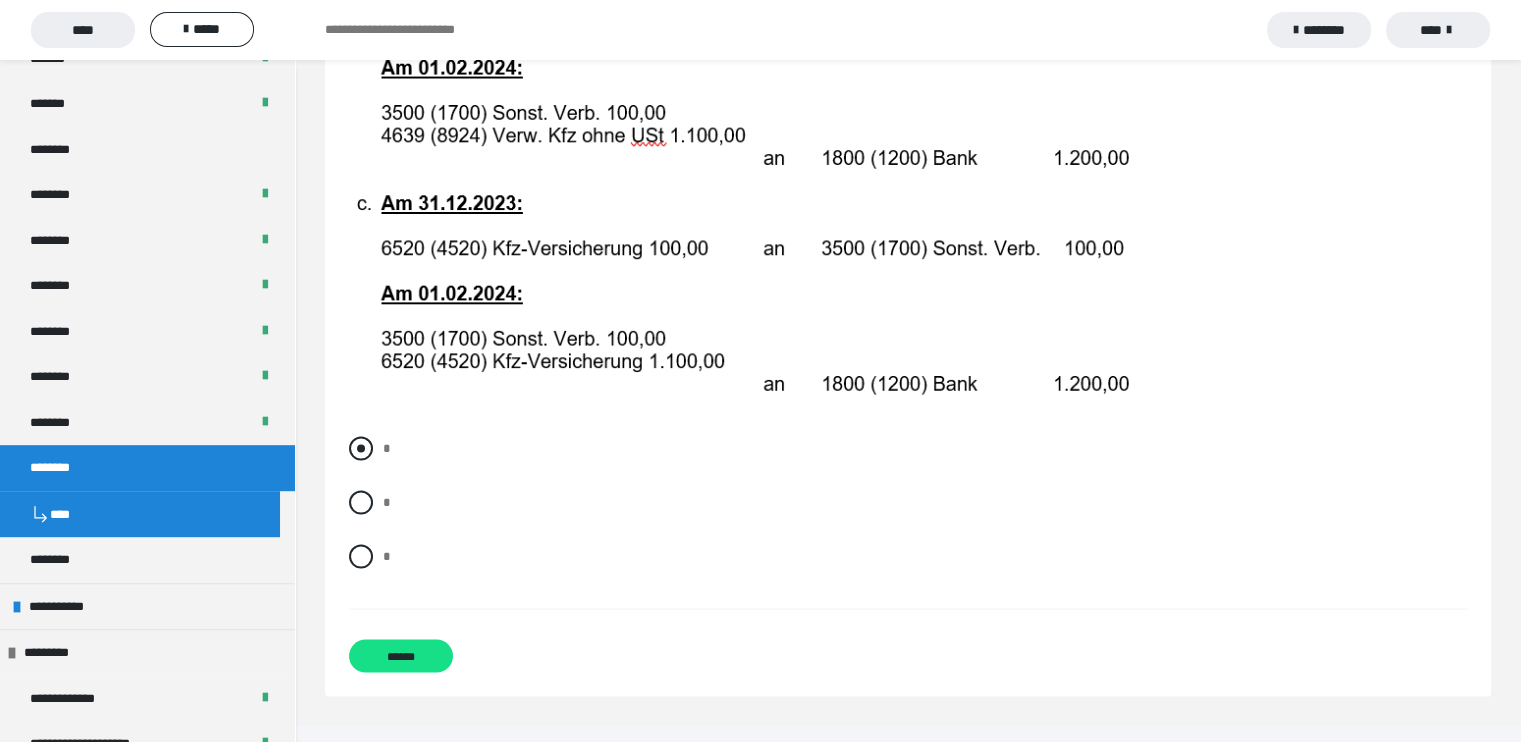click at bounding box center [361, 449] 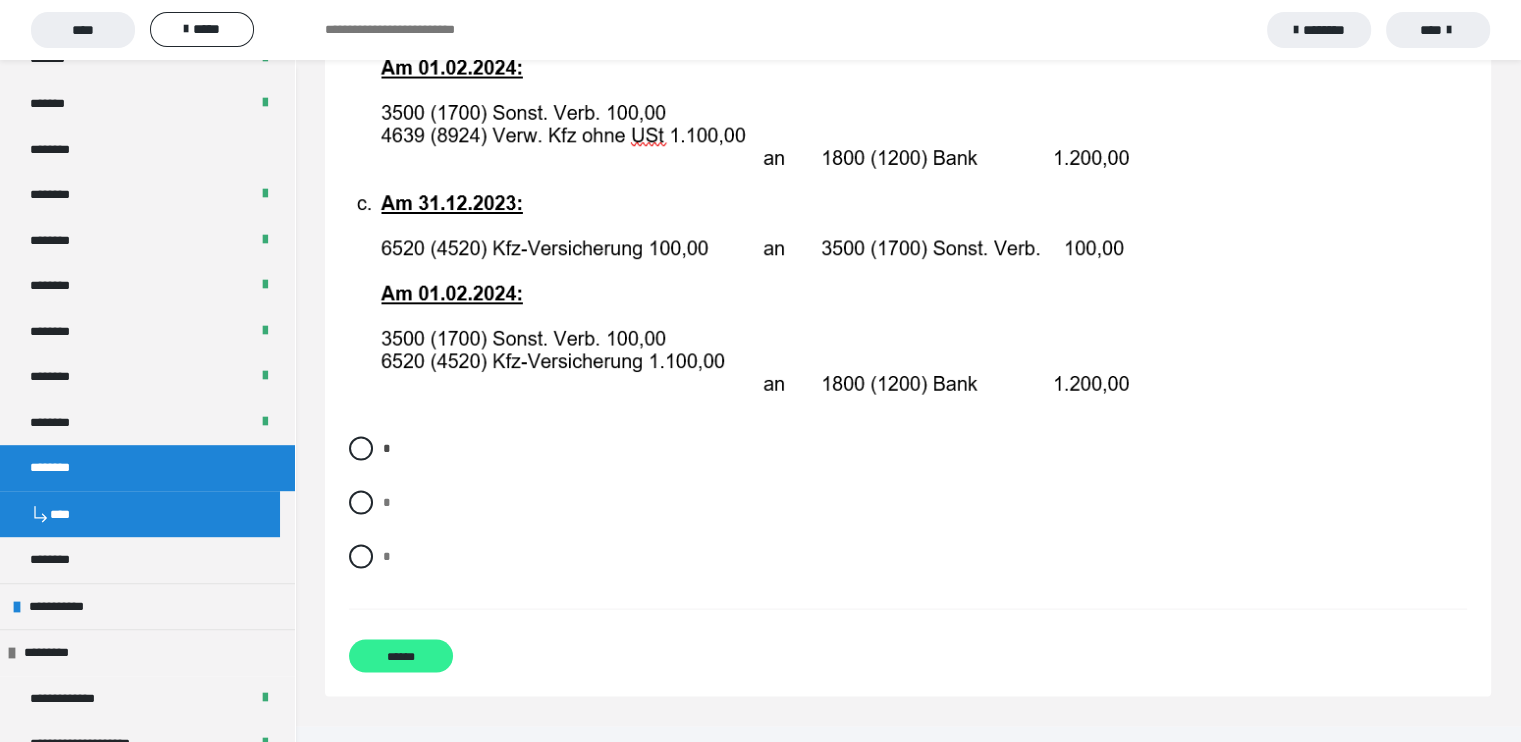 click on "******" at bounding box center [401, 656] 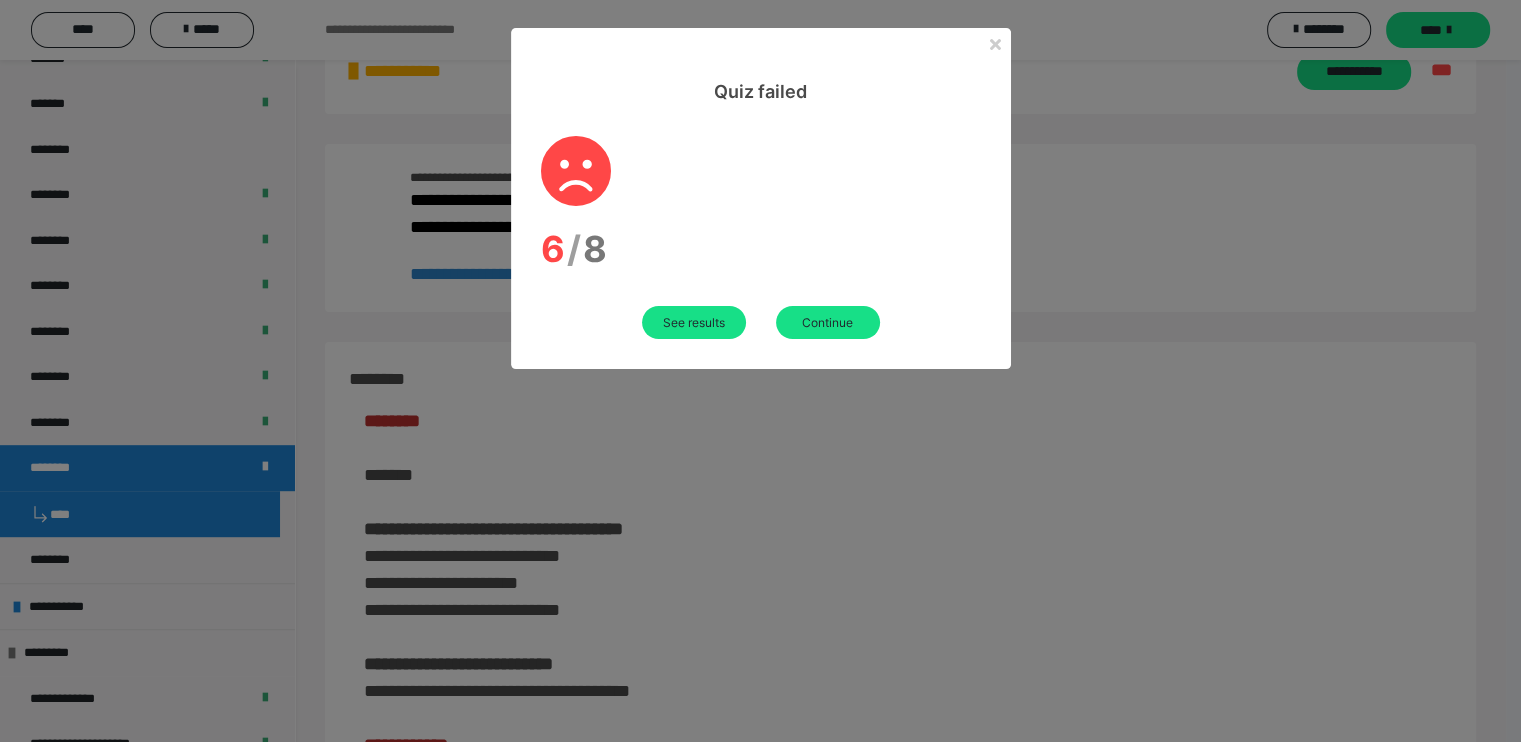 scroll, scrollTop: 3134, scrollLeft: 0, axis: vertical 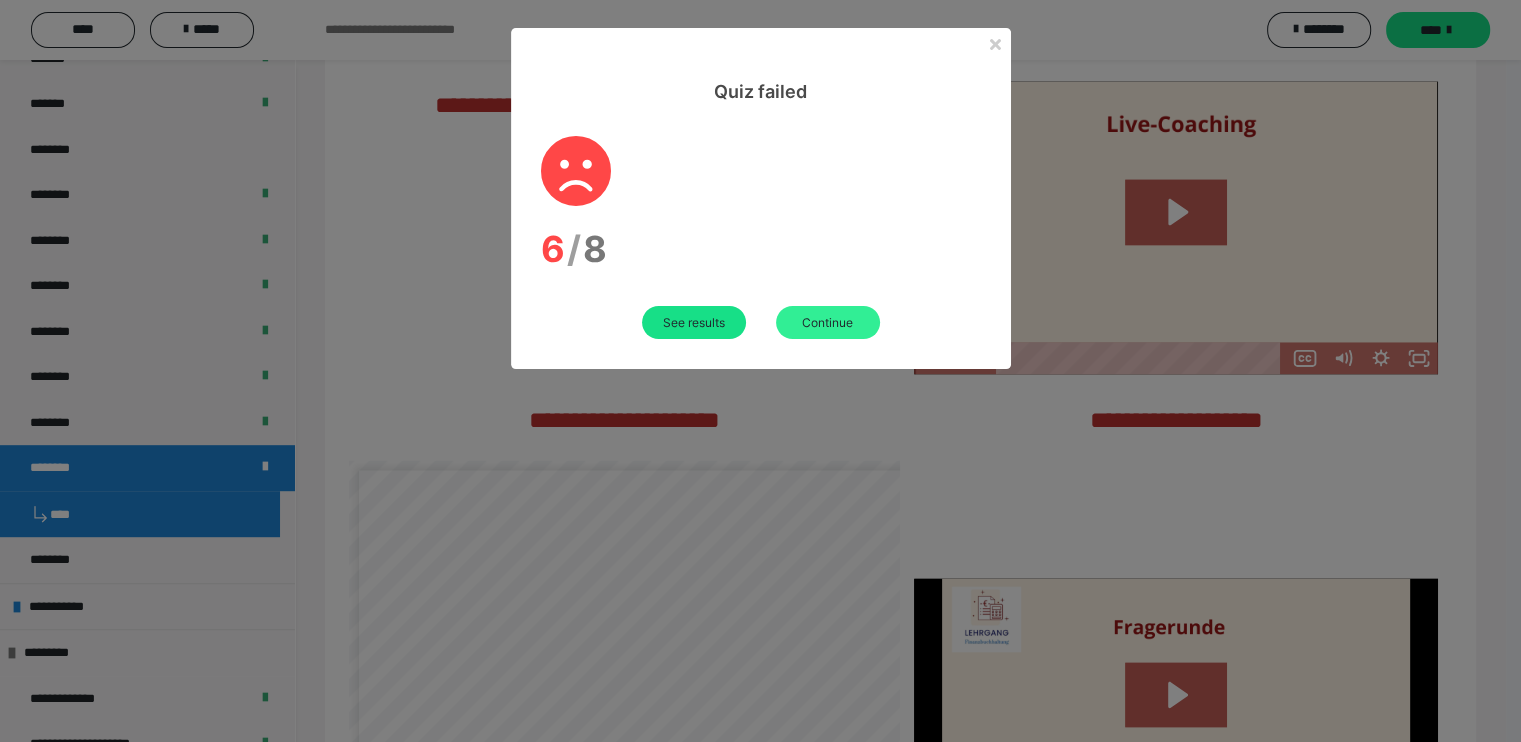 click on "Continue" at bounding box center [828, 322] 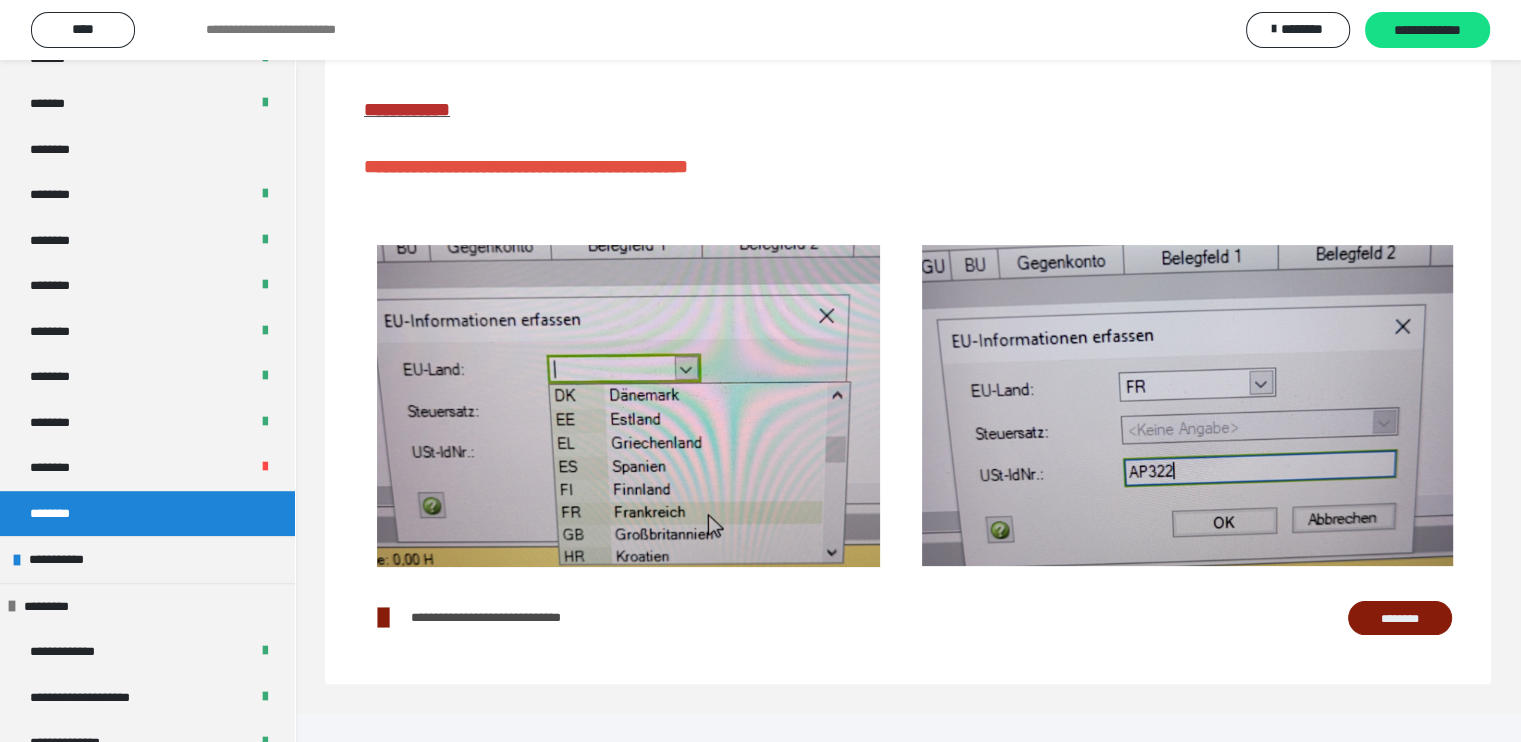 scroll, scrollTop: 0, scrollLeft: 0, axis: both 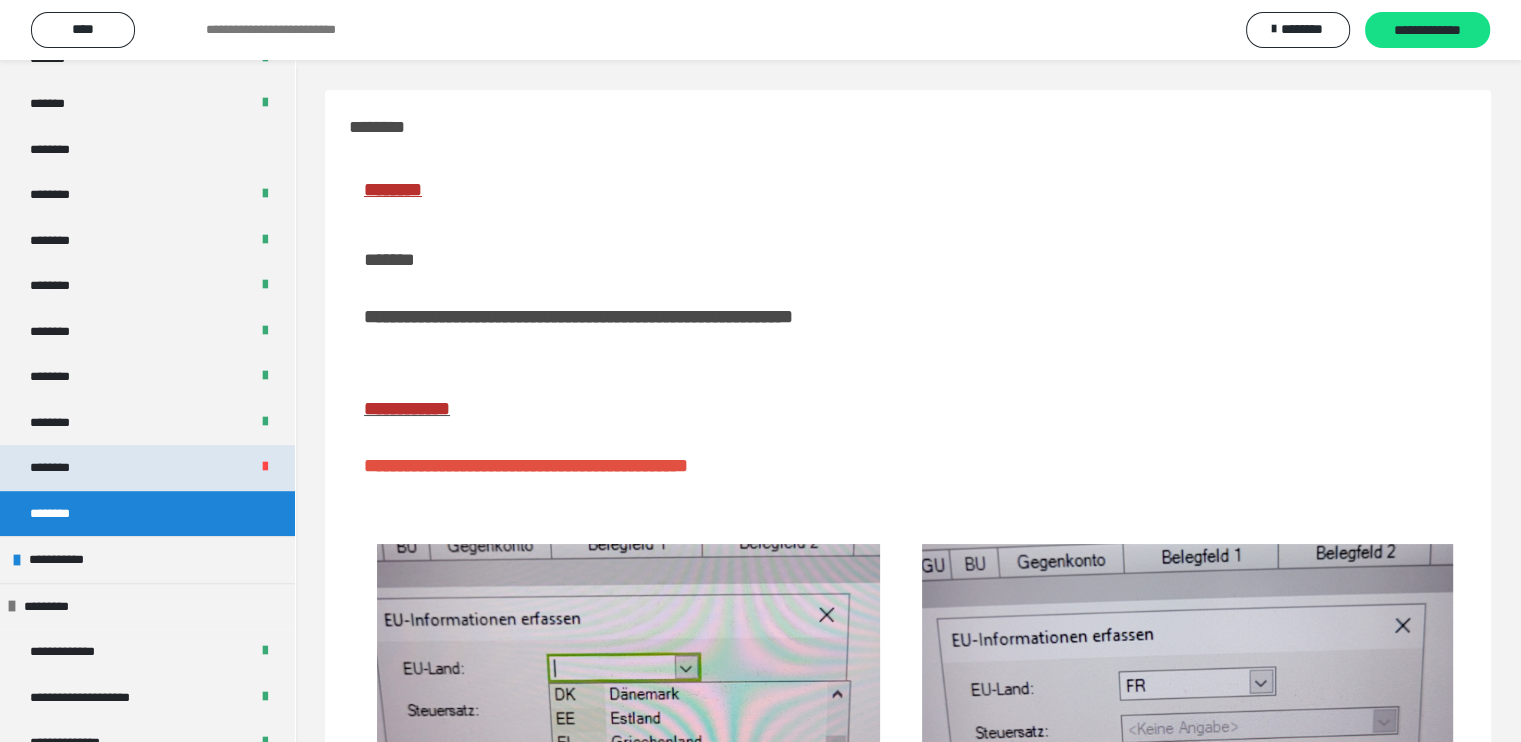 click on "********" at bounding box center (147, 468) 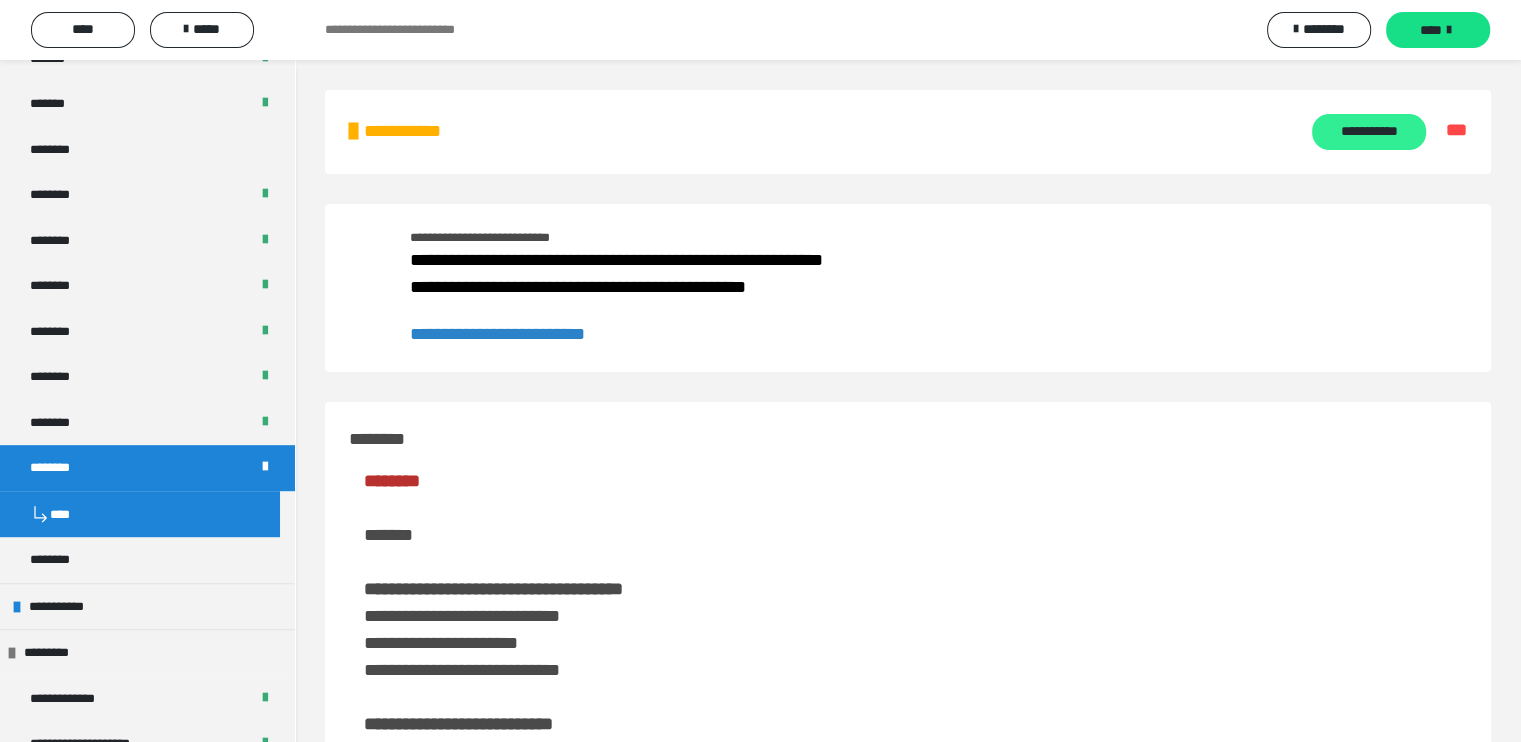 click on "**********" at bounding box center [1368, 132] 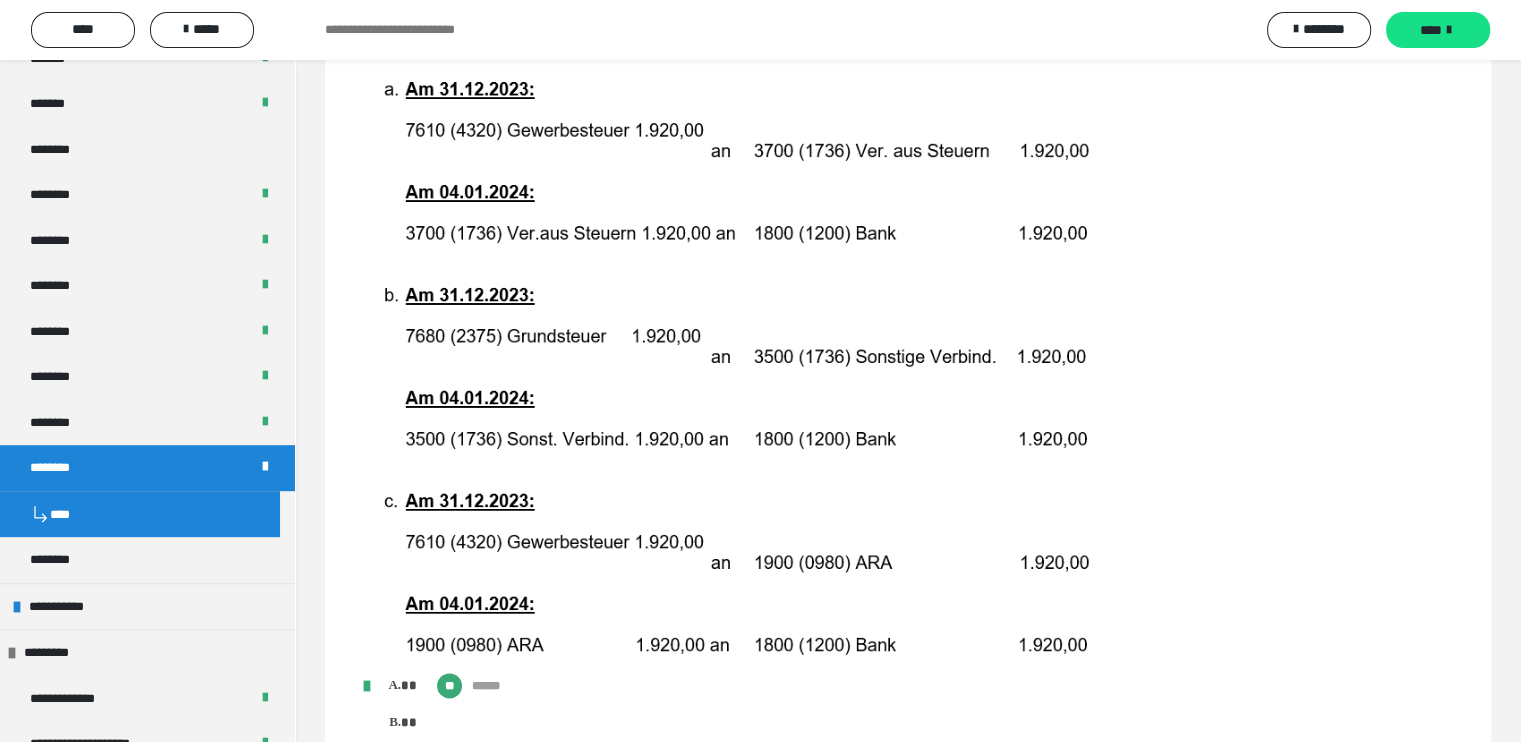 scroll, scrollTop: 2428, scrollLeft: 0, axis: vertical 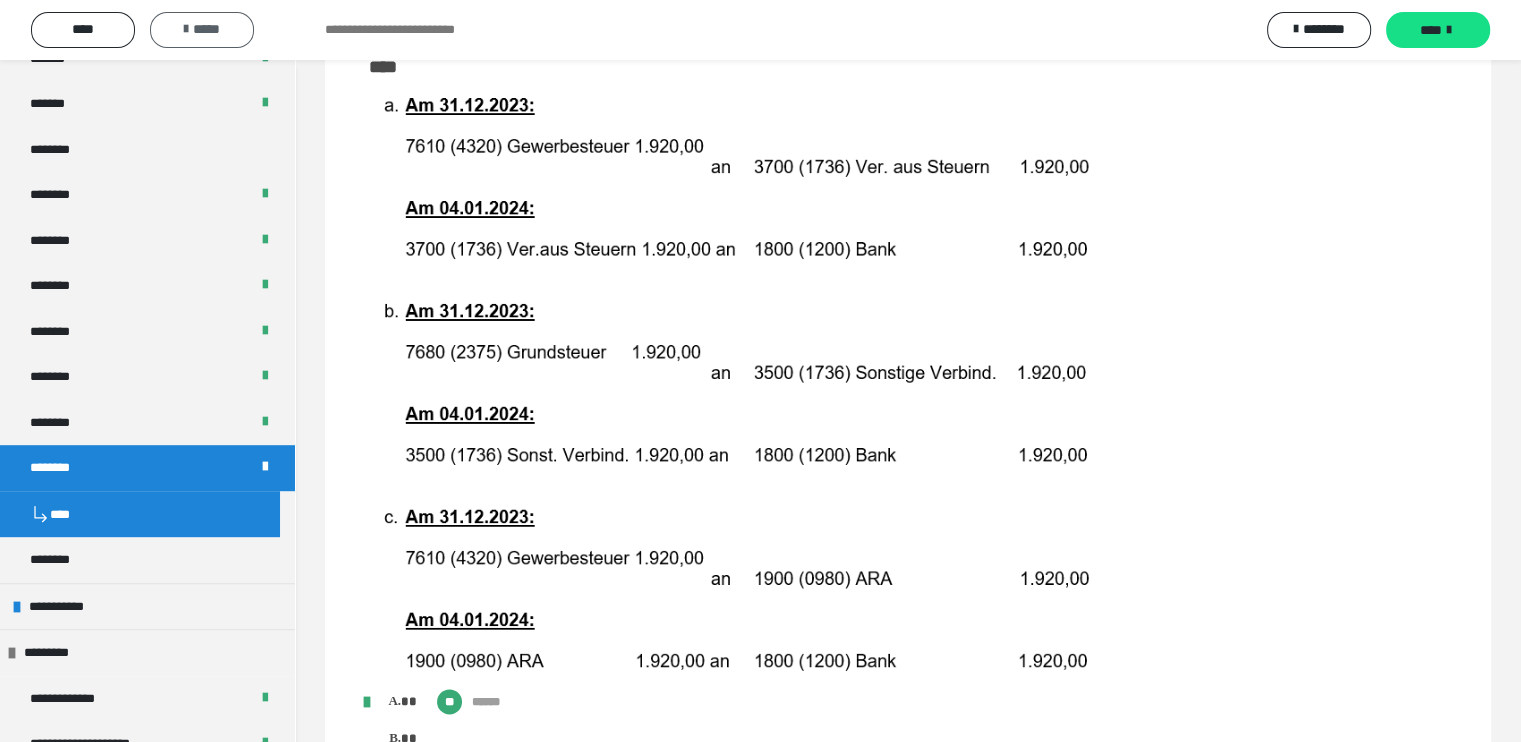 click on "*****" at bounding box center [202, 29] 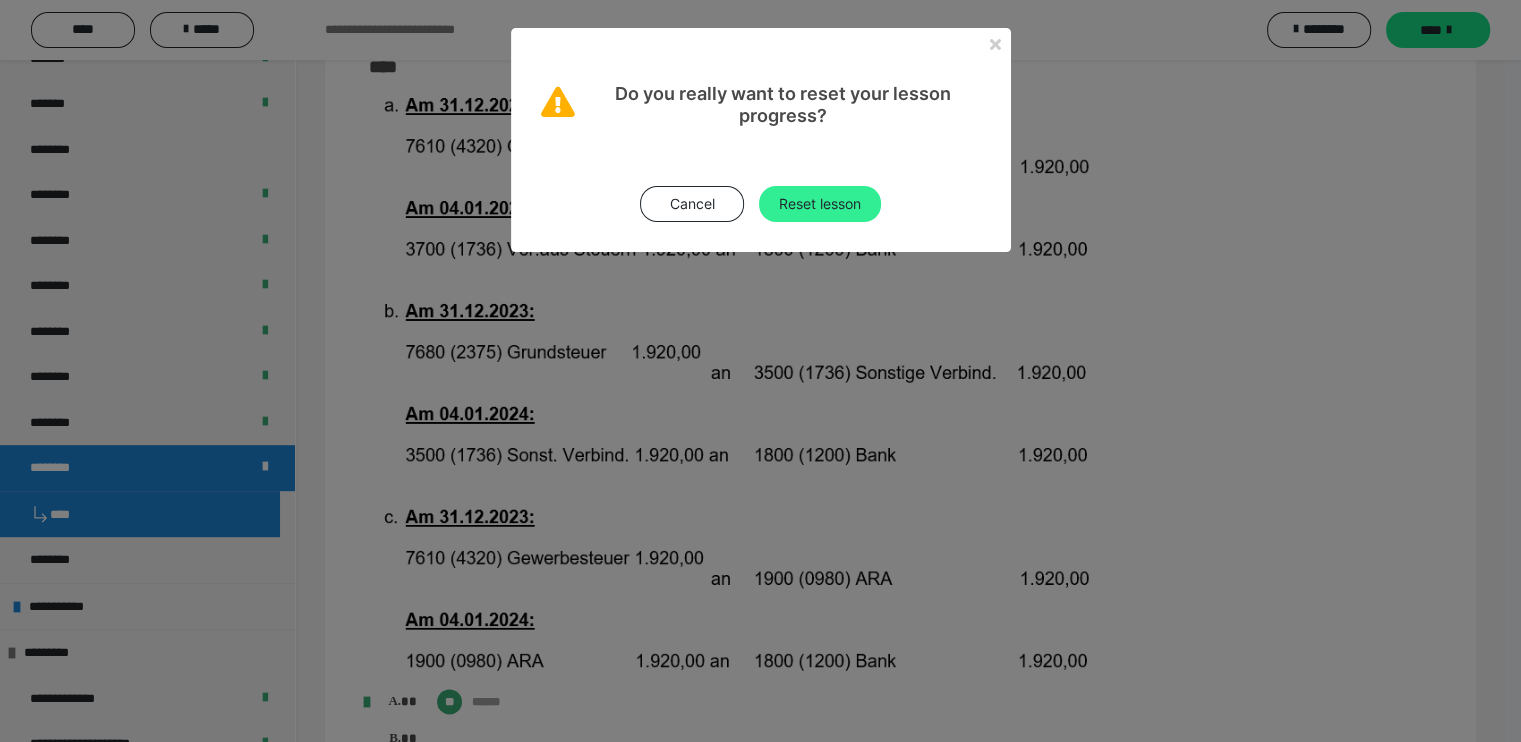 click on "Reset lesson" at bounding box center [820, 204] 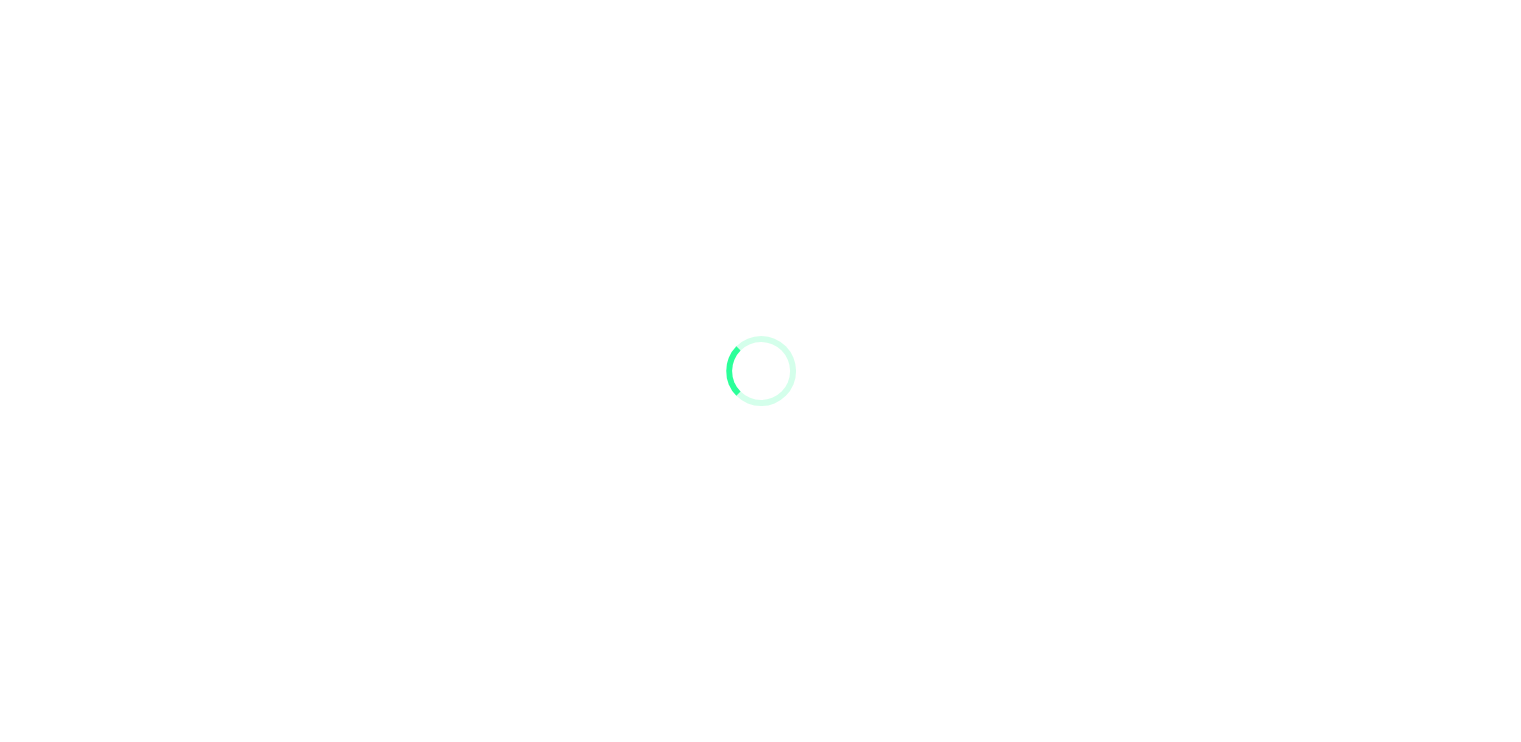scroll, scrollTop: 0, scrollLeft: 0, axis: both 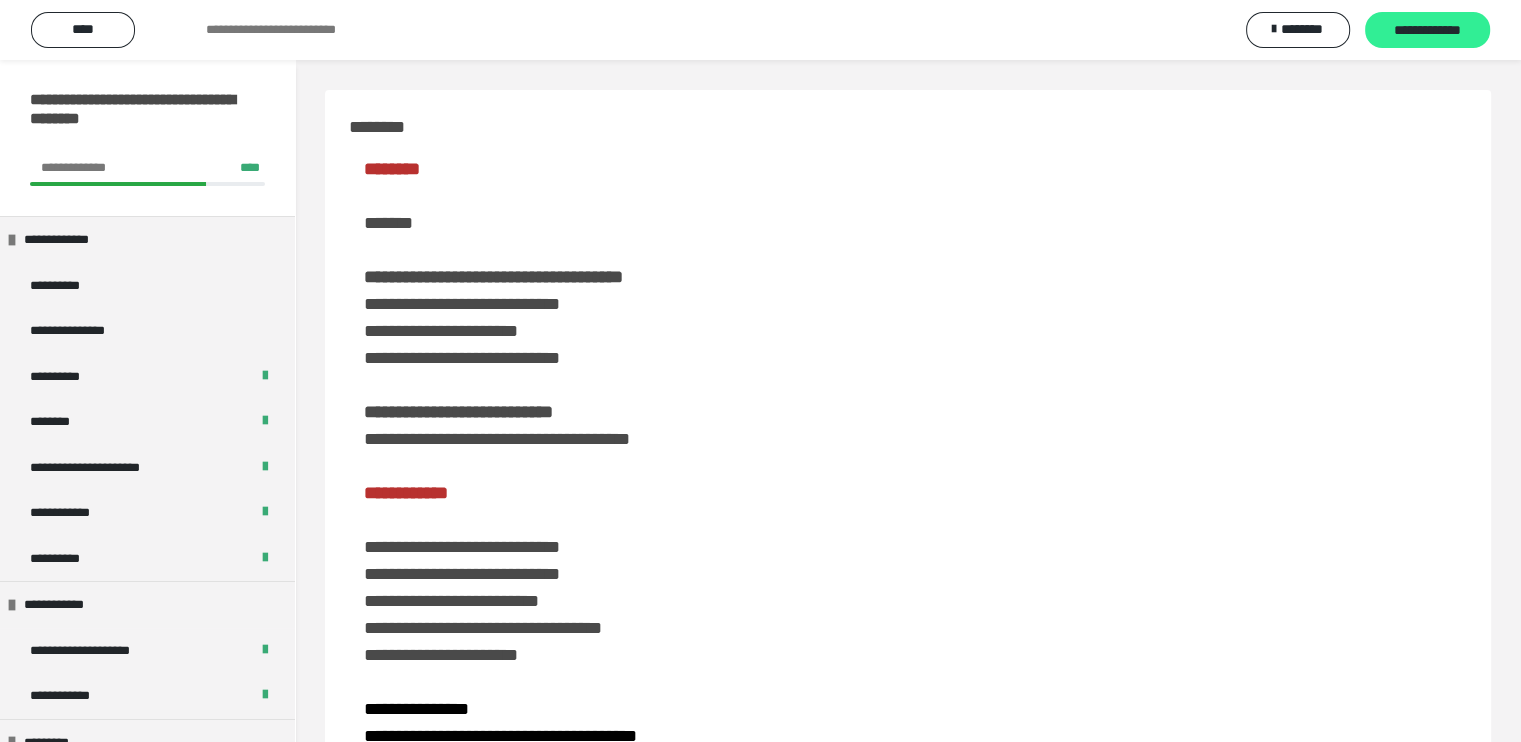 click on "**********" at bounding box center [1427, 31] 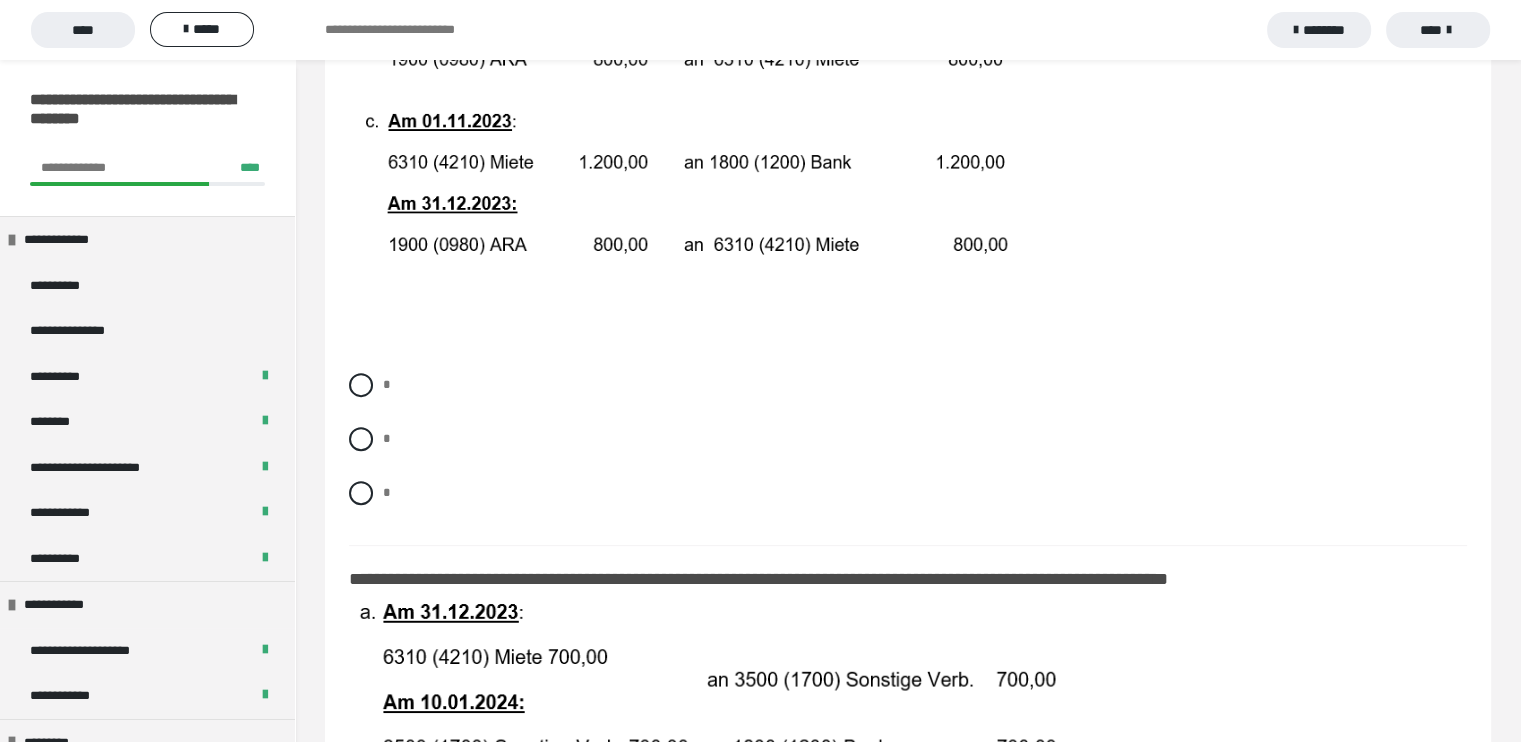scroll, scrollTop: 651, scrollLeft: 0, axis: vertical 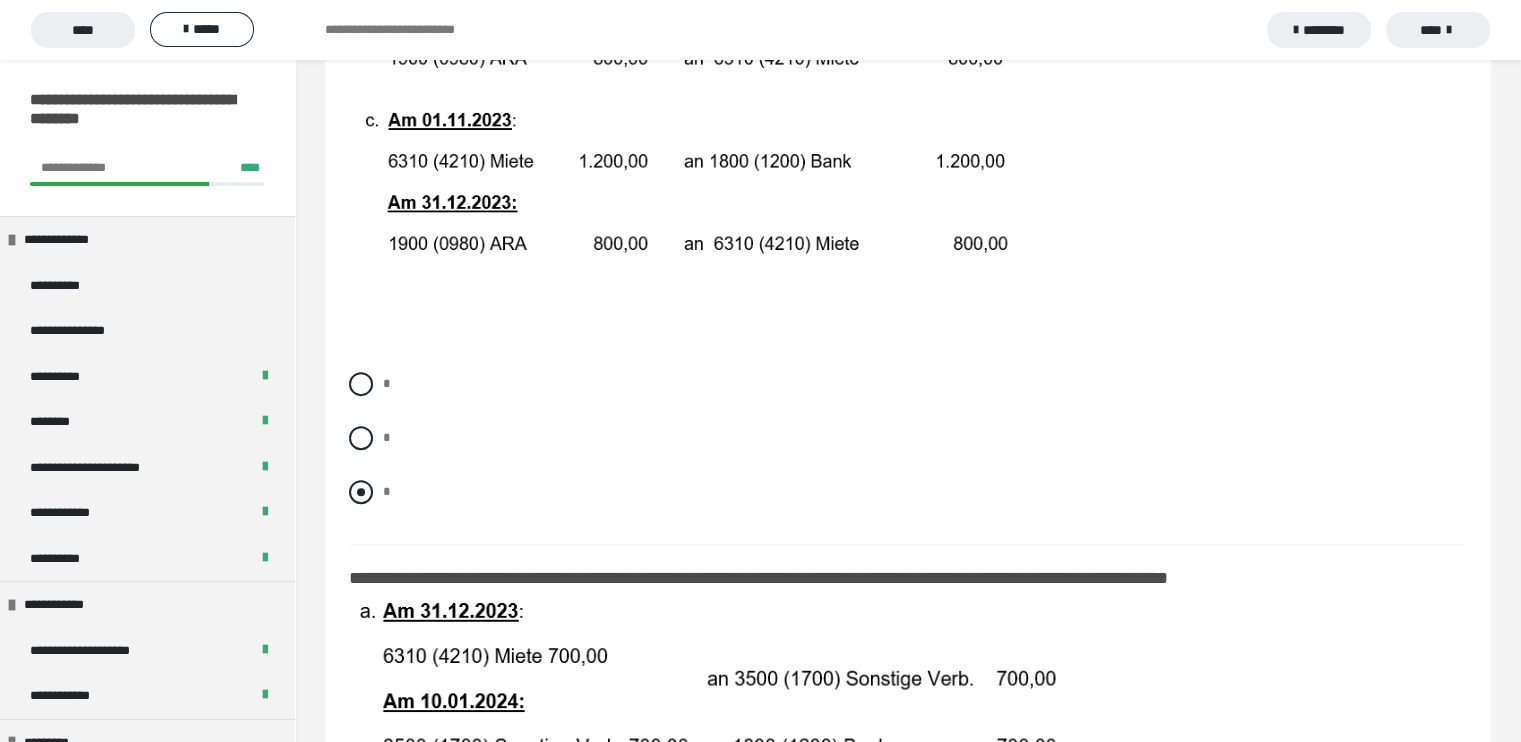 click at bounding box center (361, 492) 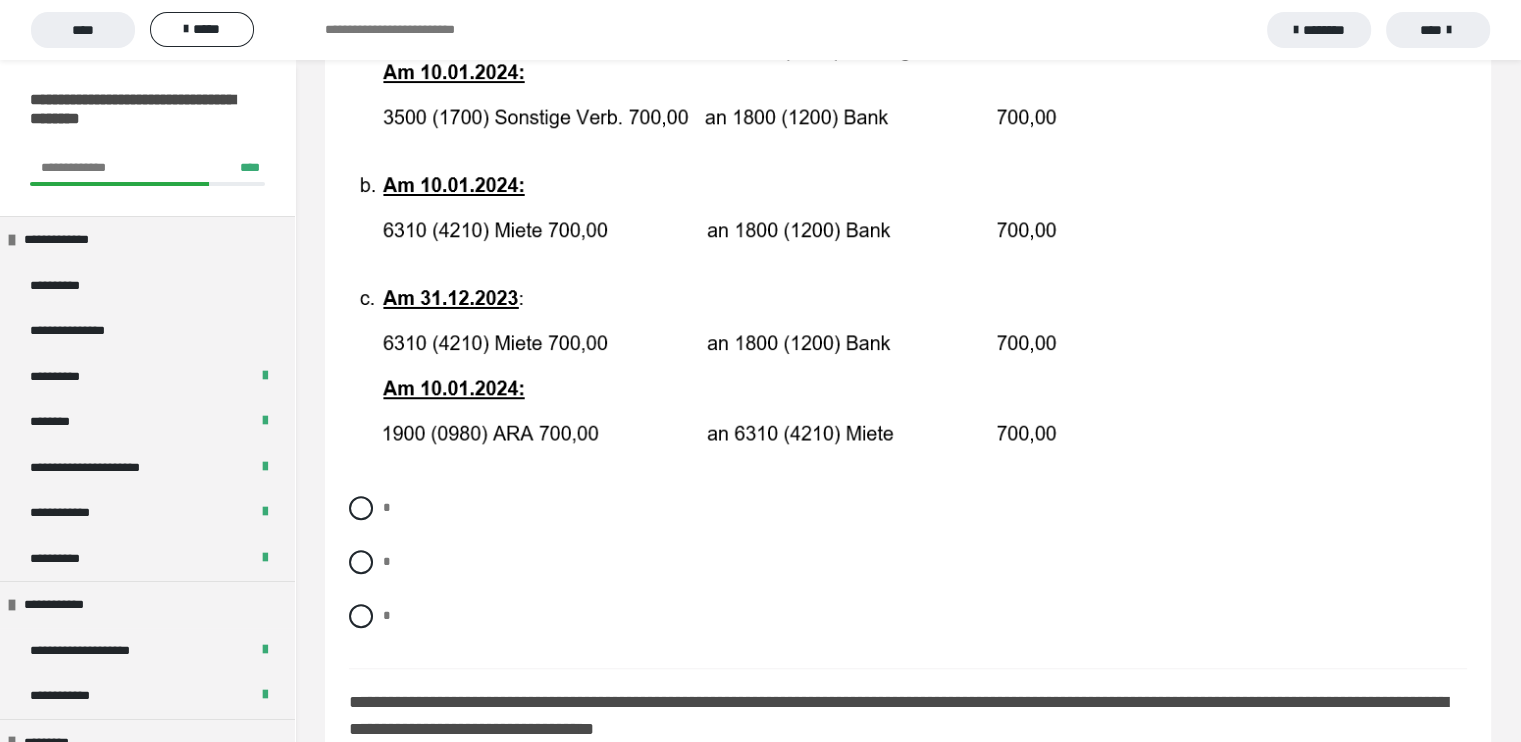 scroll, scrollTop: 1299, scrollLeft: 0, axis: vertical 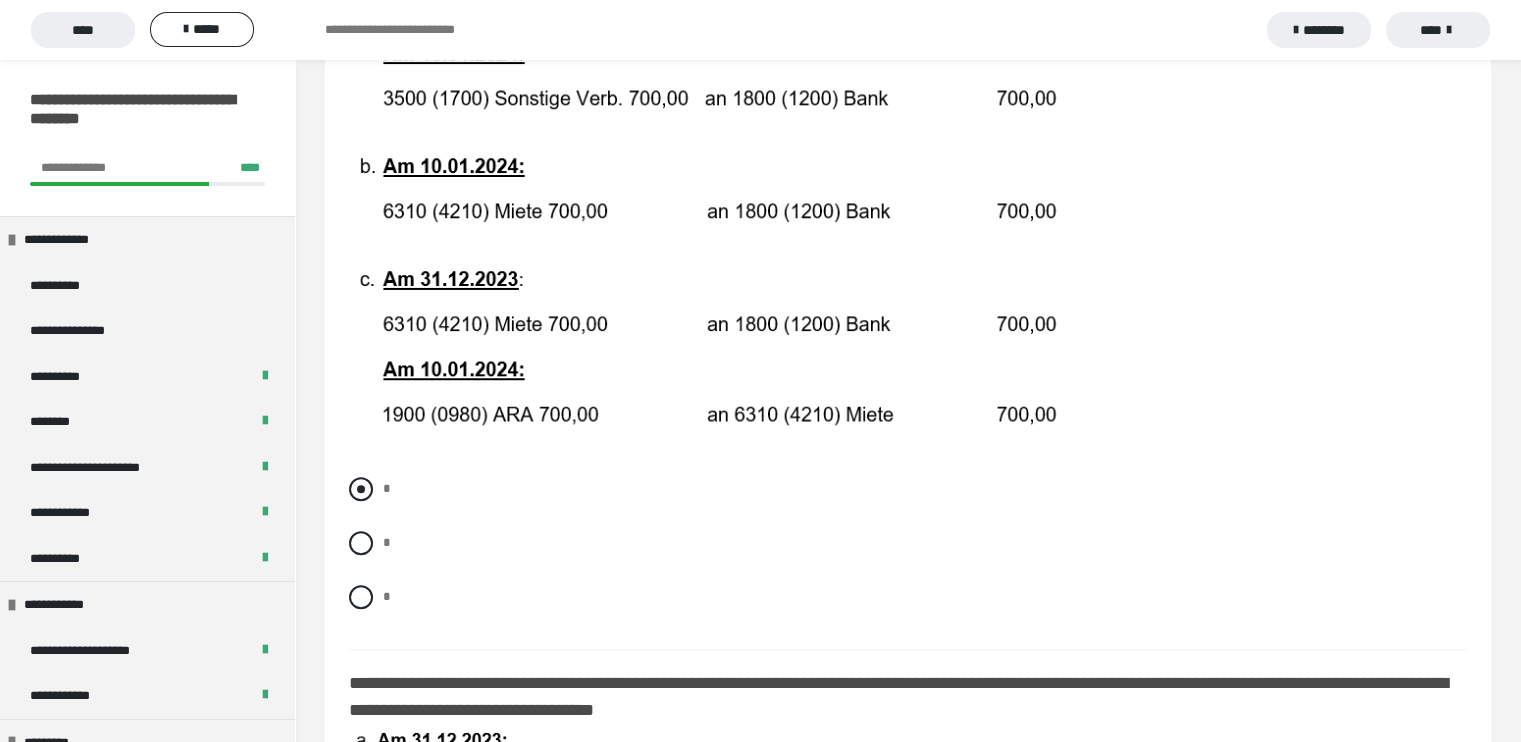 click at bounding box center [361, 489] 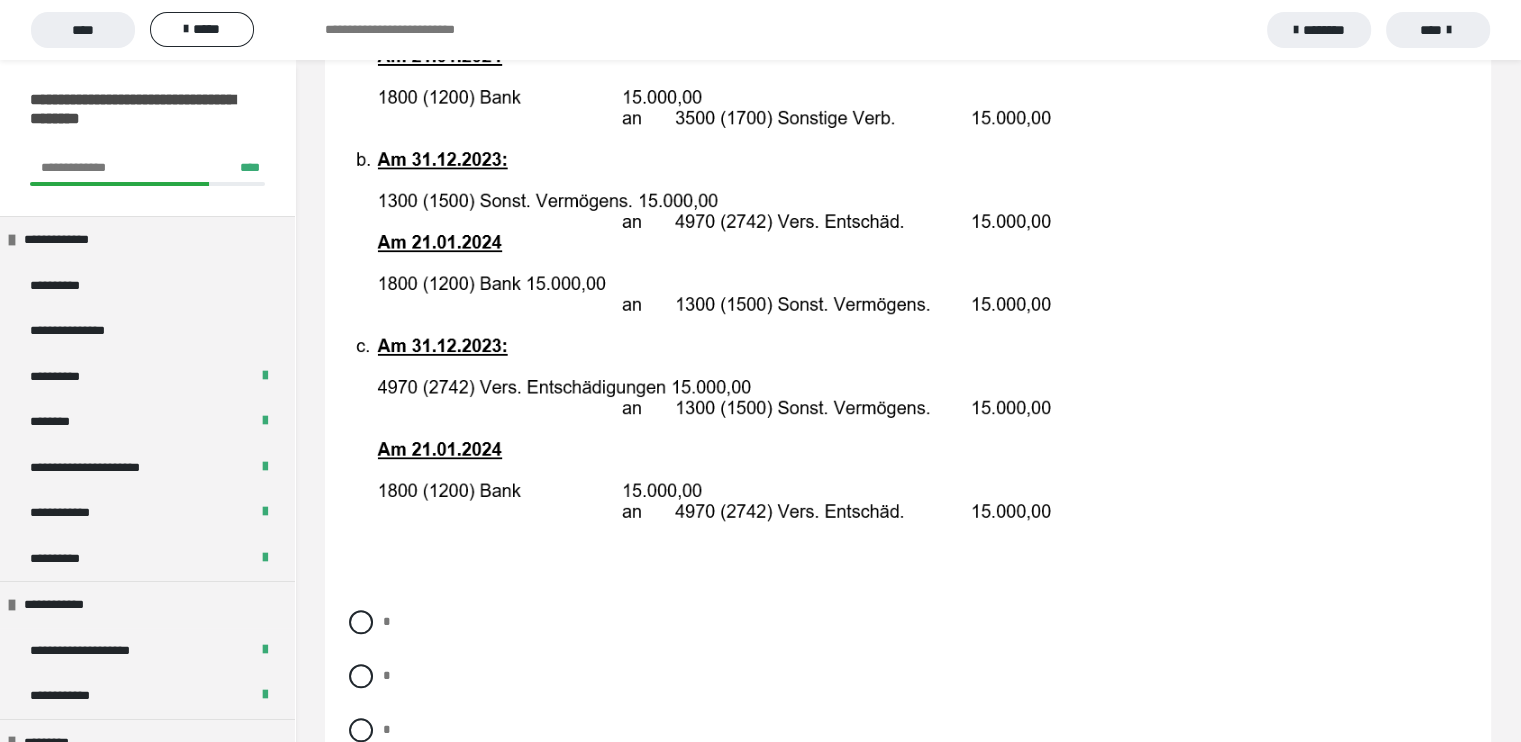 scroll, scrollTop: 2067, scrollLeft: 0, axis: vertical 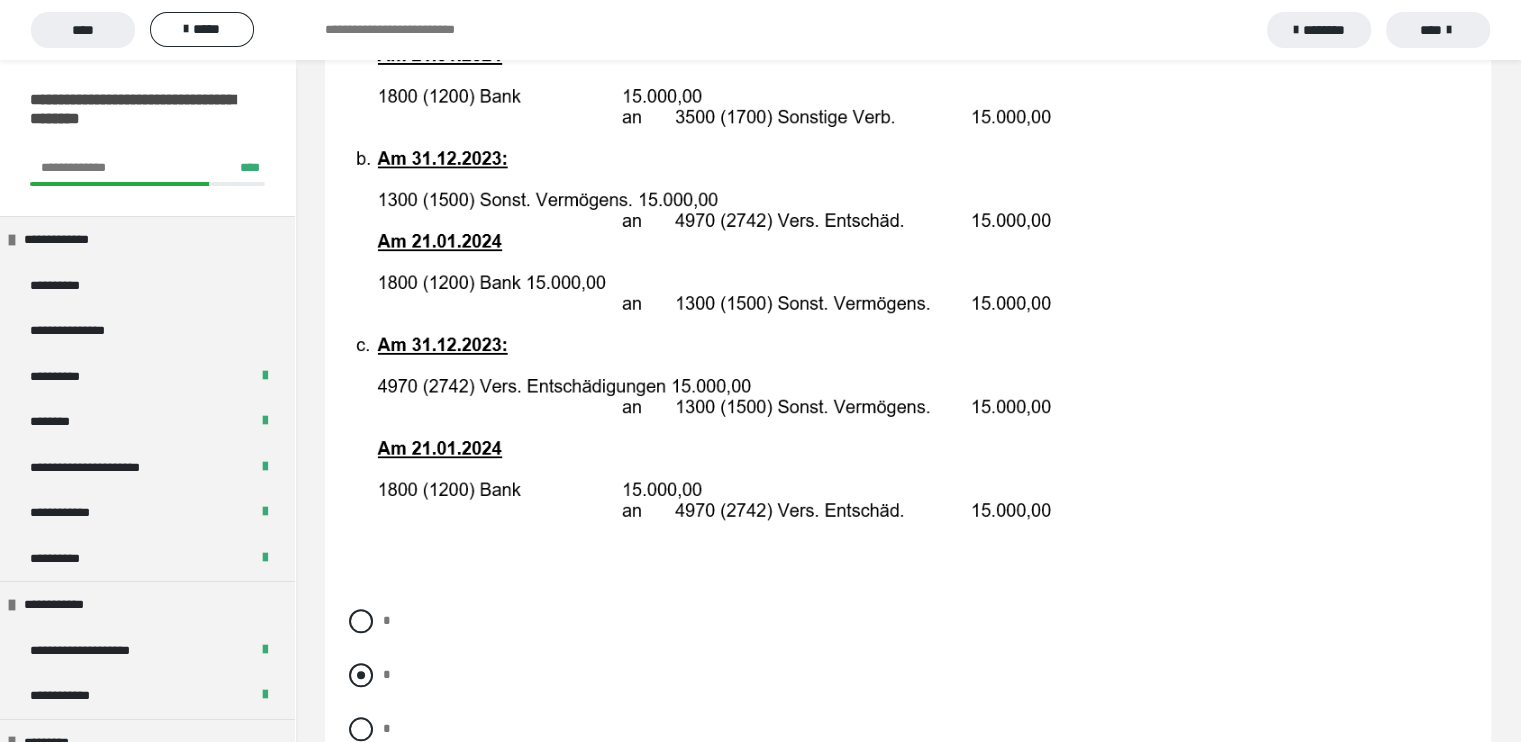 click on "*" at bounding box center [908, 675] 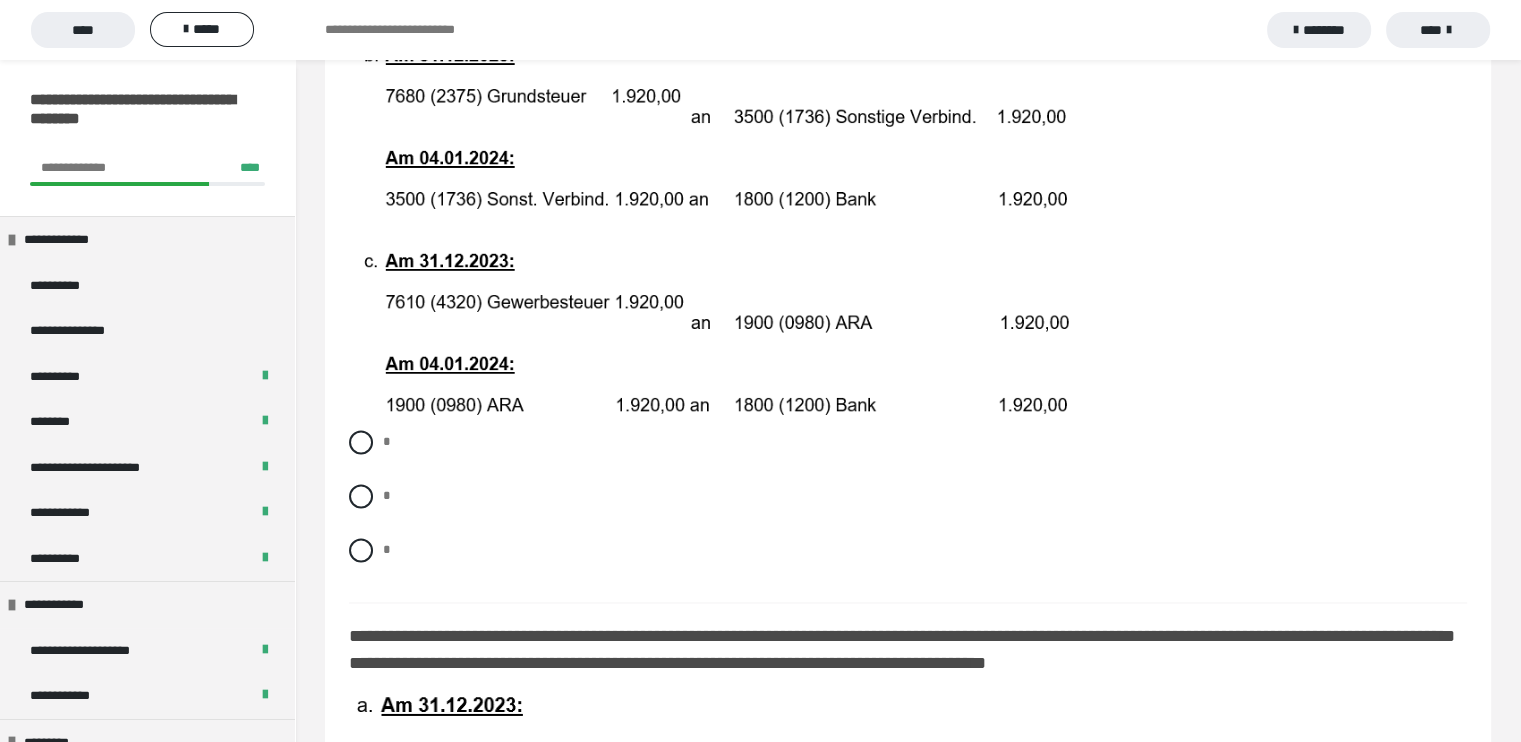 scroll, scrollTop: 3100, scrollLeft: 0, axis: vertical 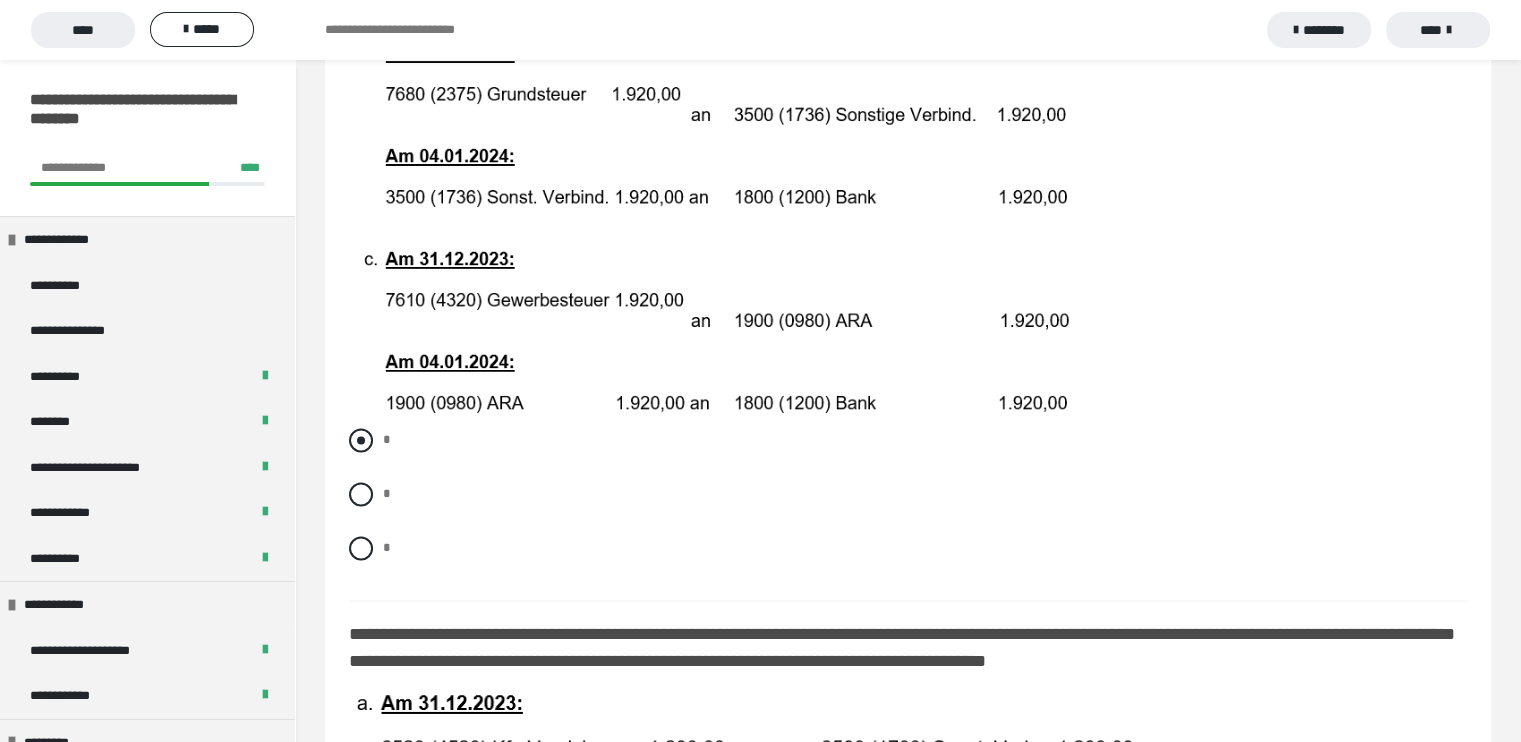 click at bounding box center (361, 440) 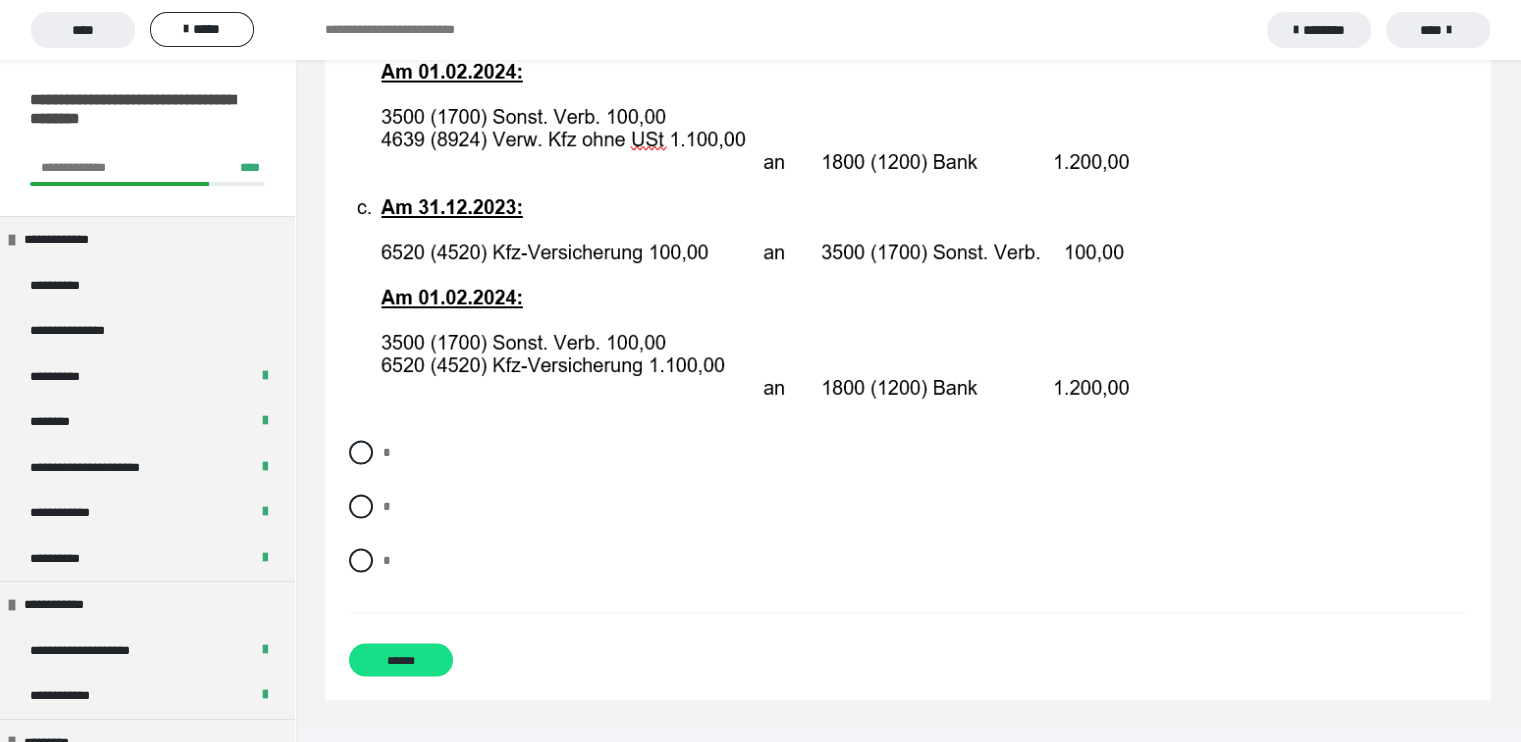 scroll, scrollTop: 4028, scrollLeft: 0, axis: vertical 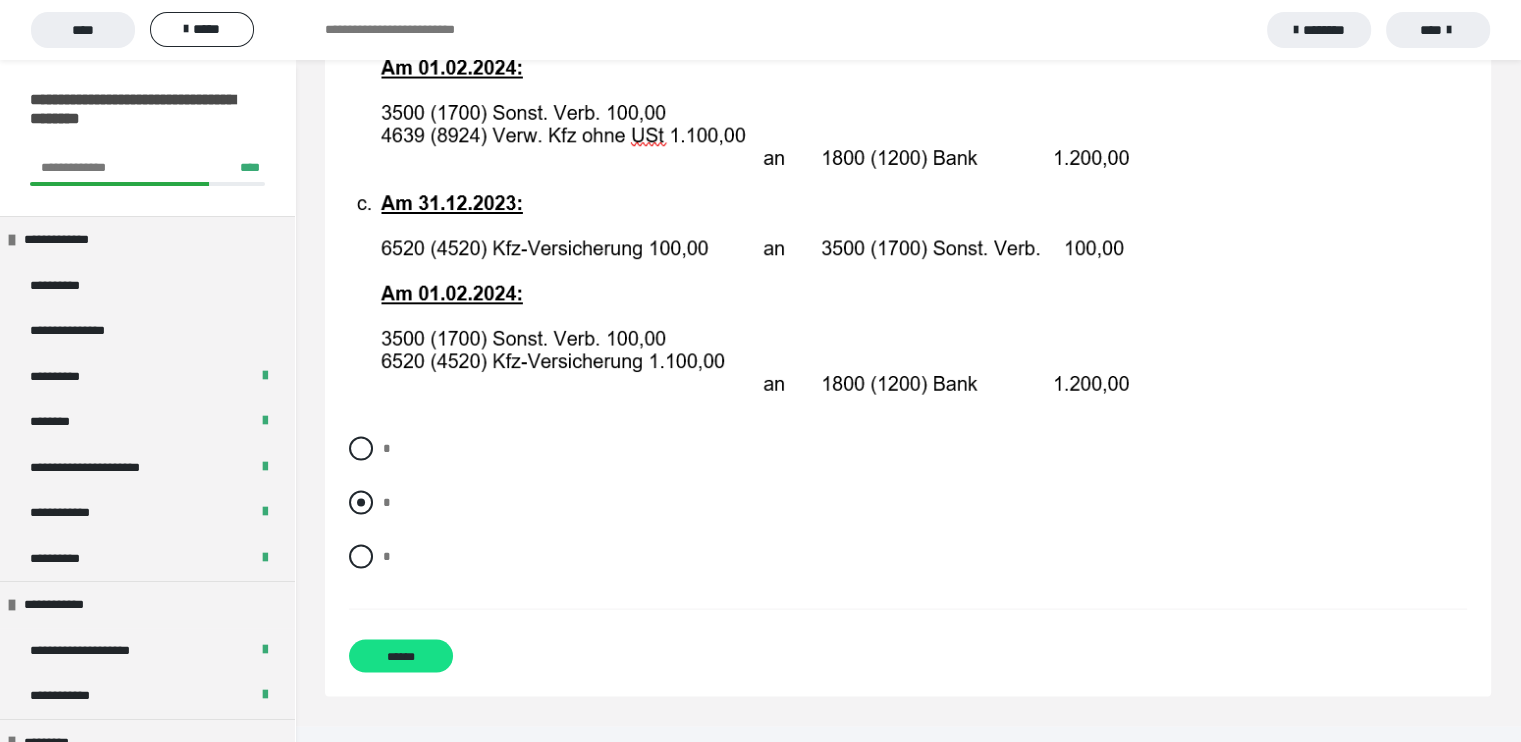 click at bounding box center (361, 503) 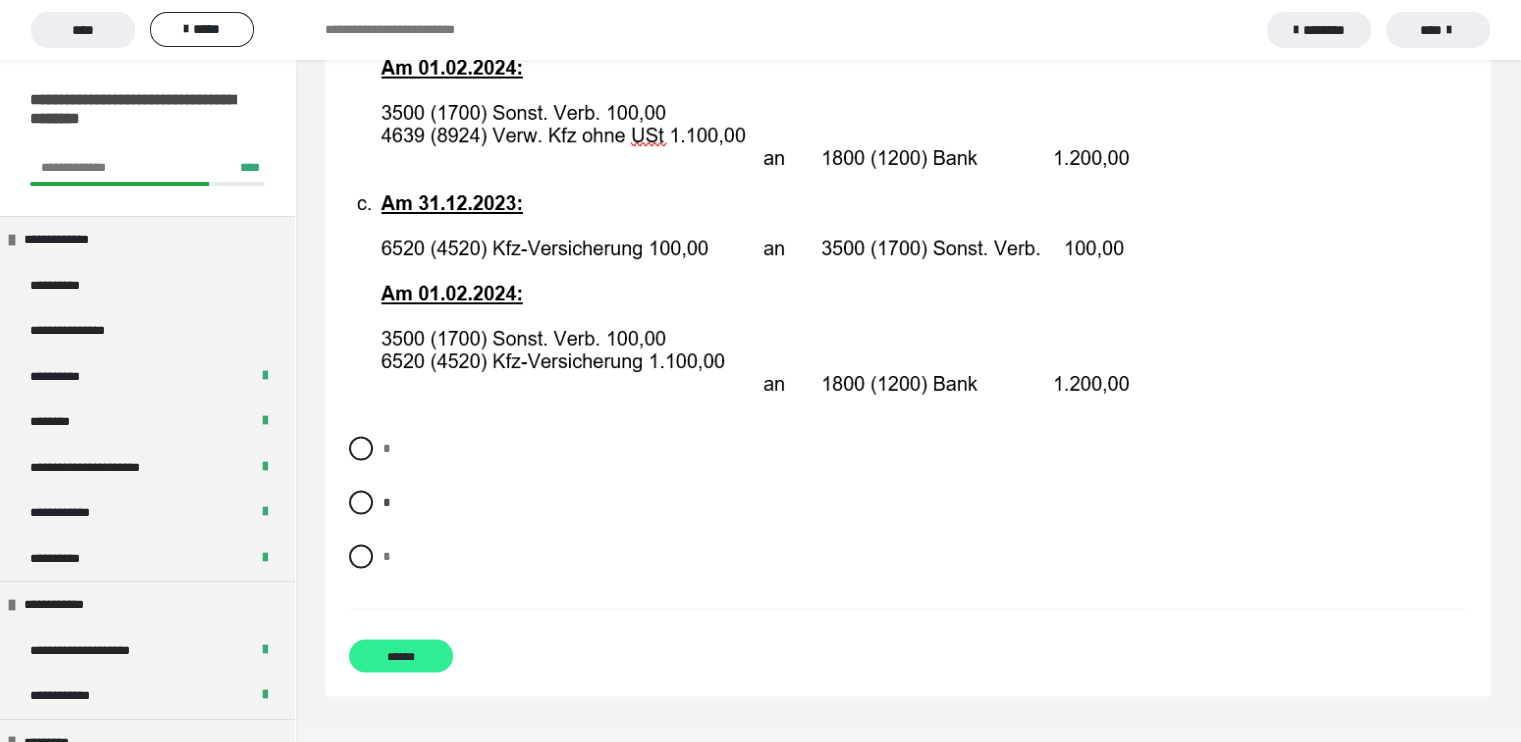 click on "******" at bounding box center [401, 656] 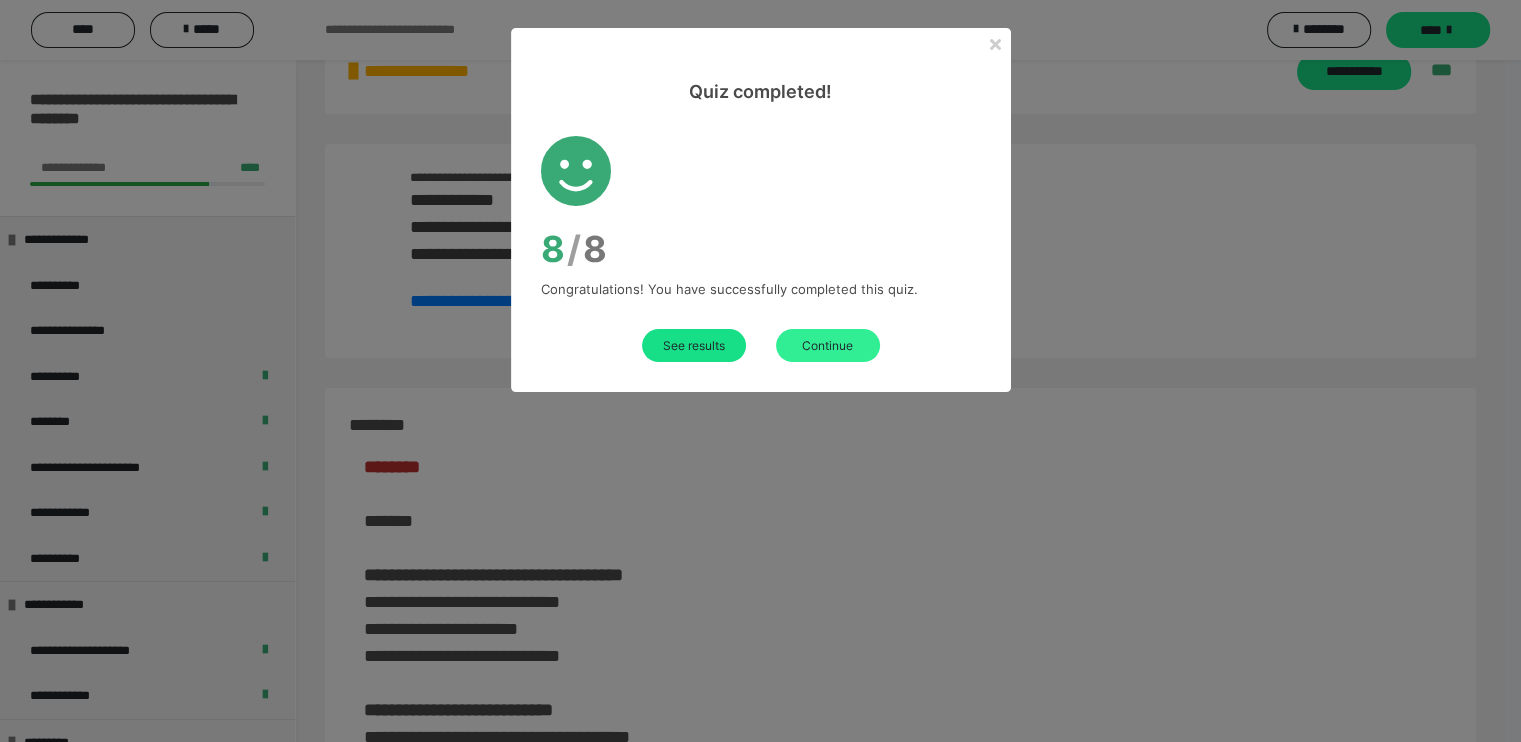 scroll, scrollTop: 3181, scrollLeft: 0, axis: vertical 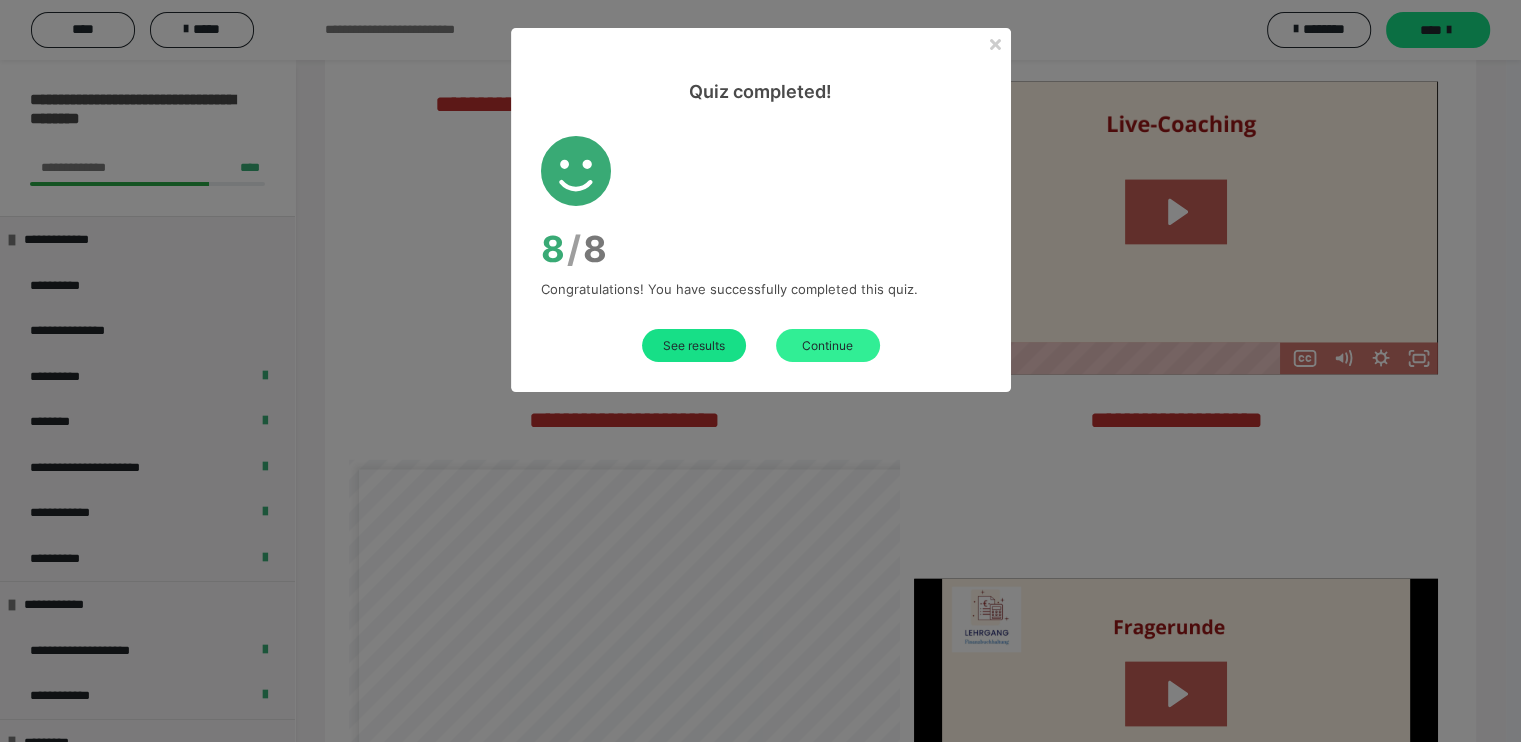 click on "Continue" at bounding box center [828, 345] 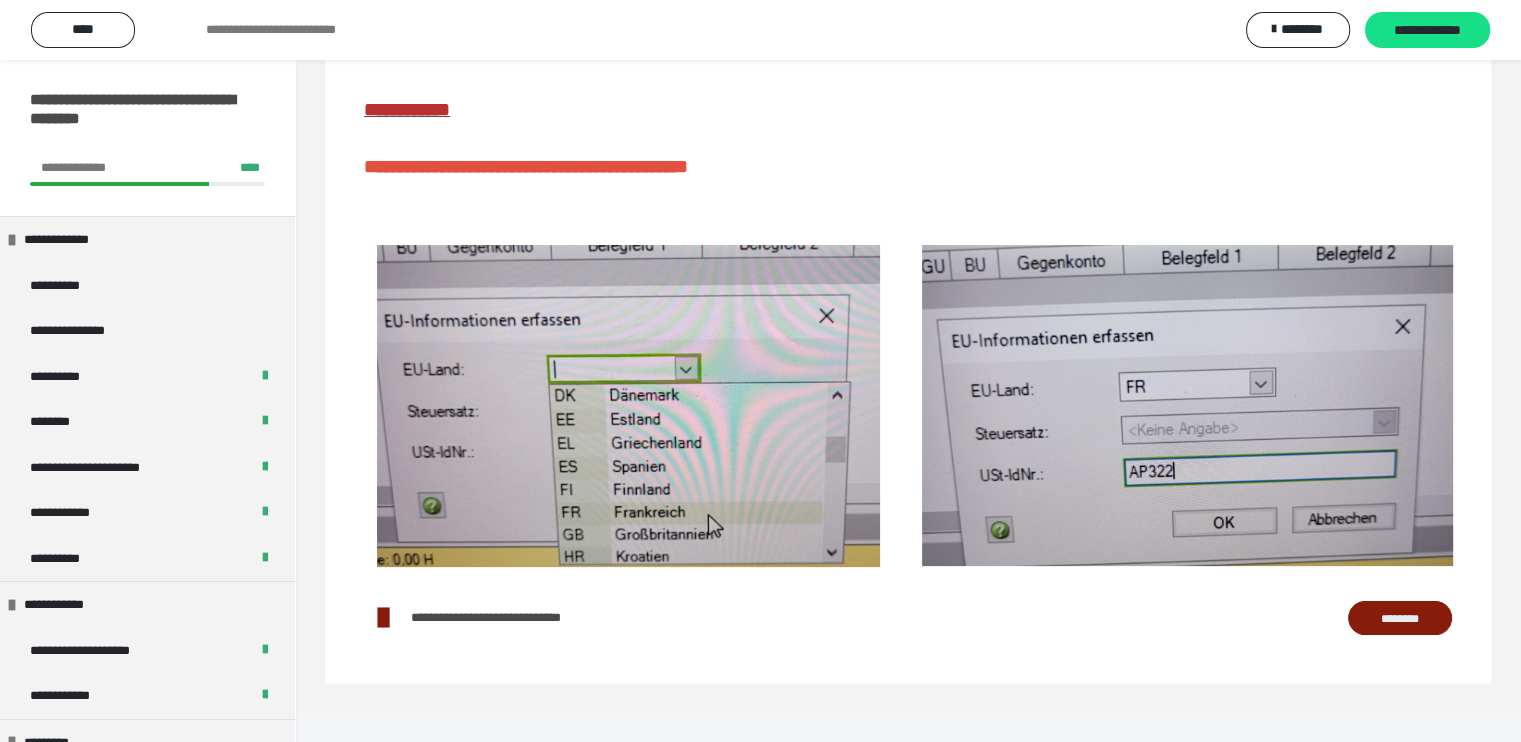 scroll, scrollTop: 0, scrollLeft: 0, axis: both 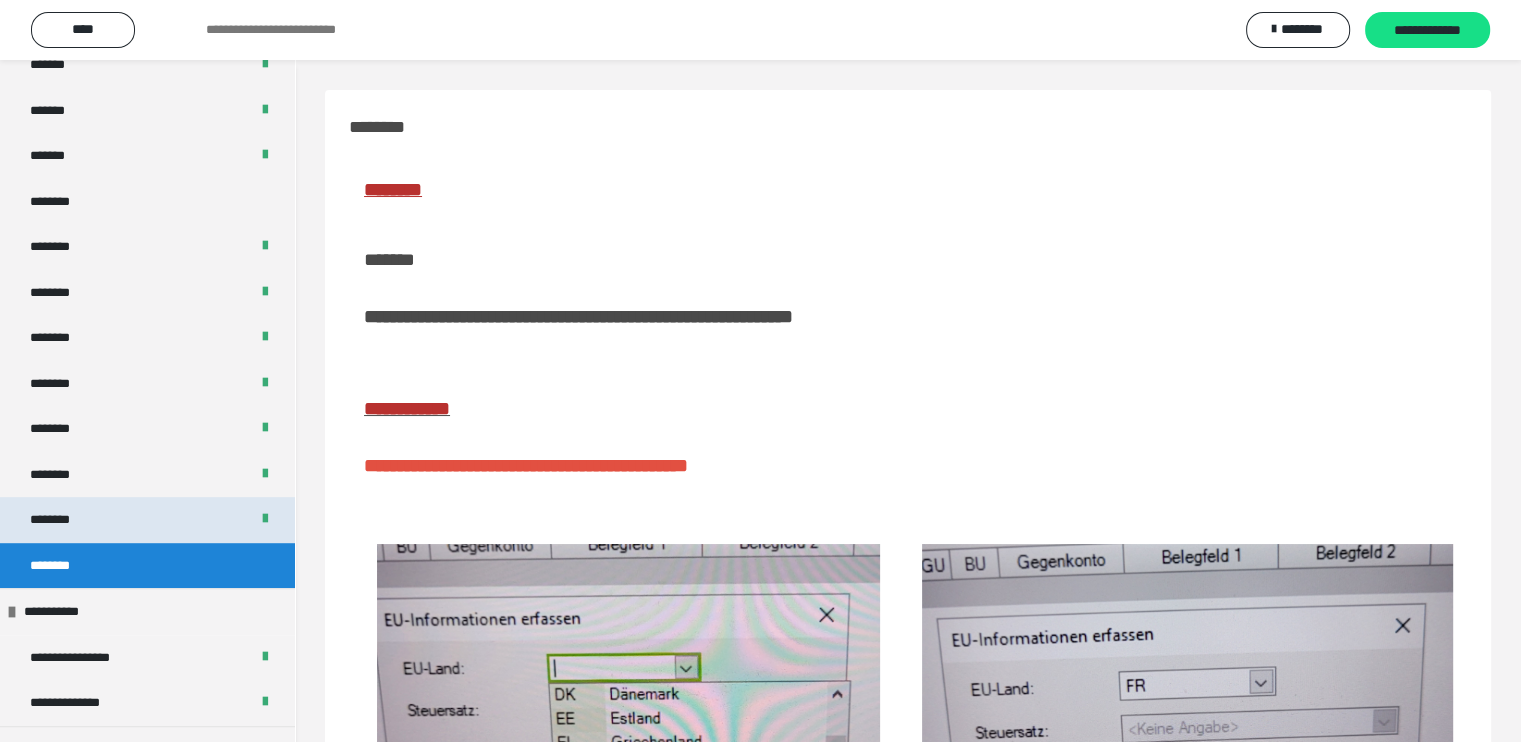 click on "********" at bounding box center [147, 520] 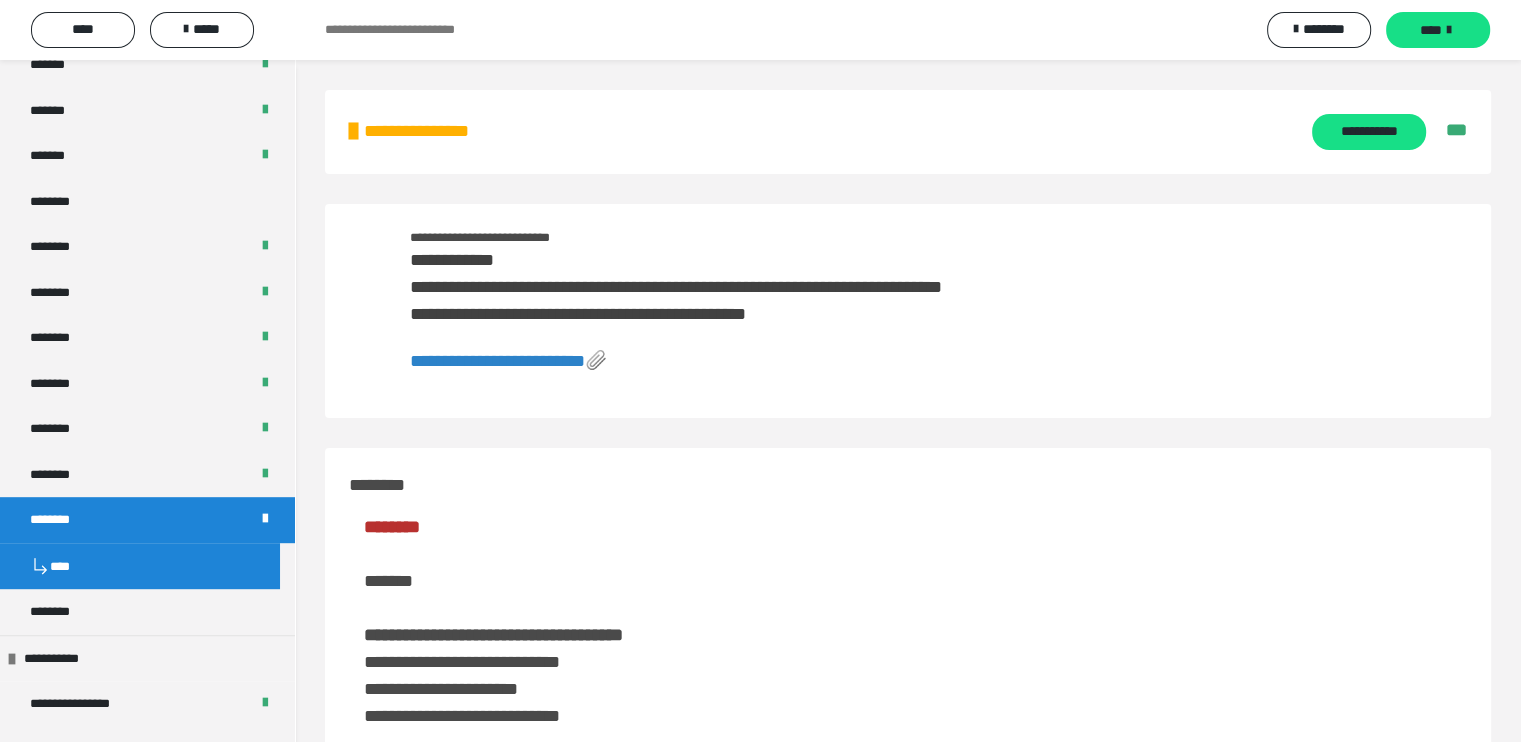 click on "**********" at bounding box center [508, 361] 